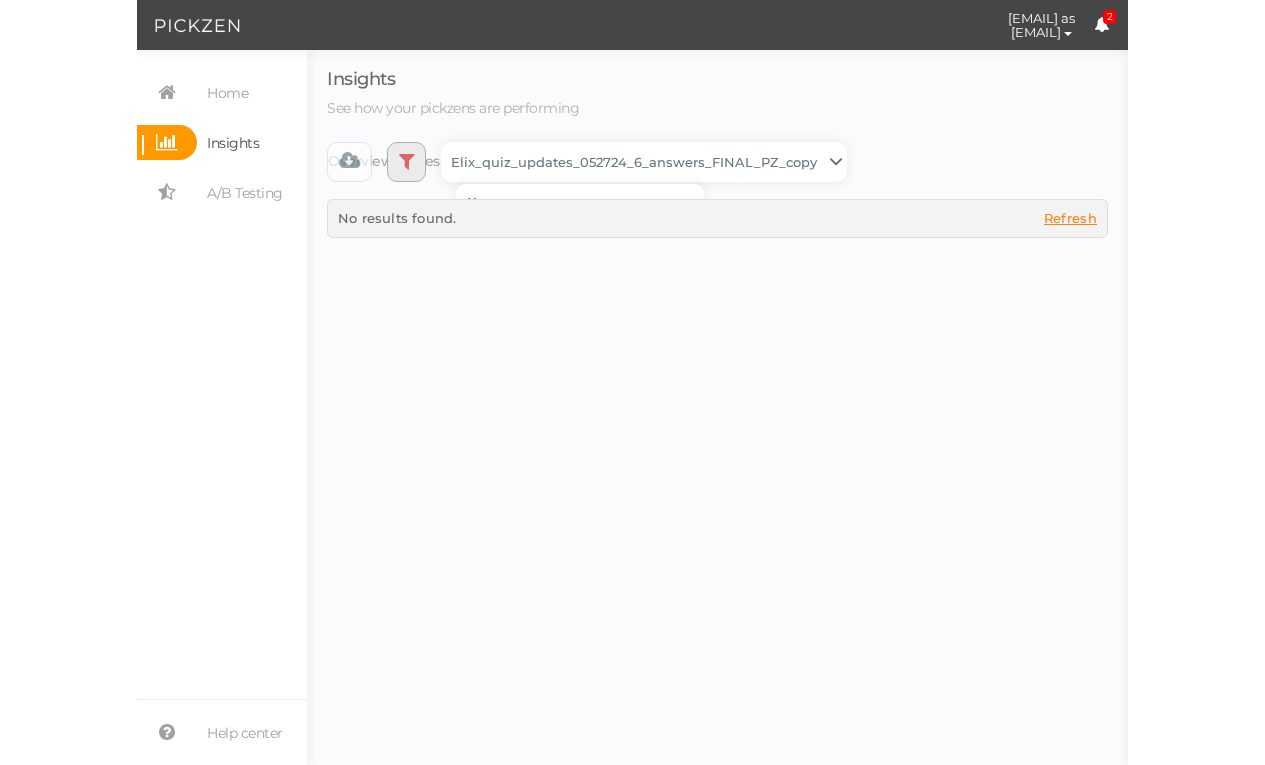 scroll, scrollTop: 0, scrollLeft: 0, axis: both 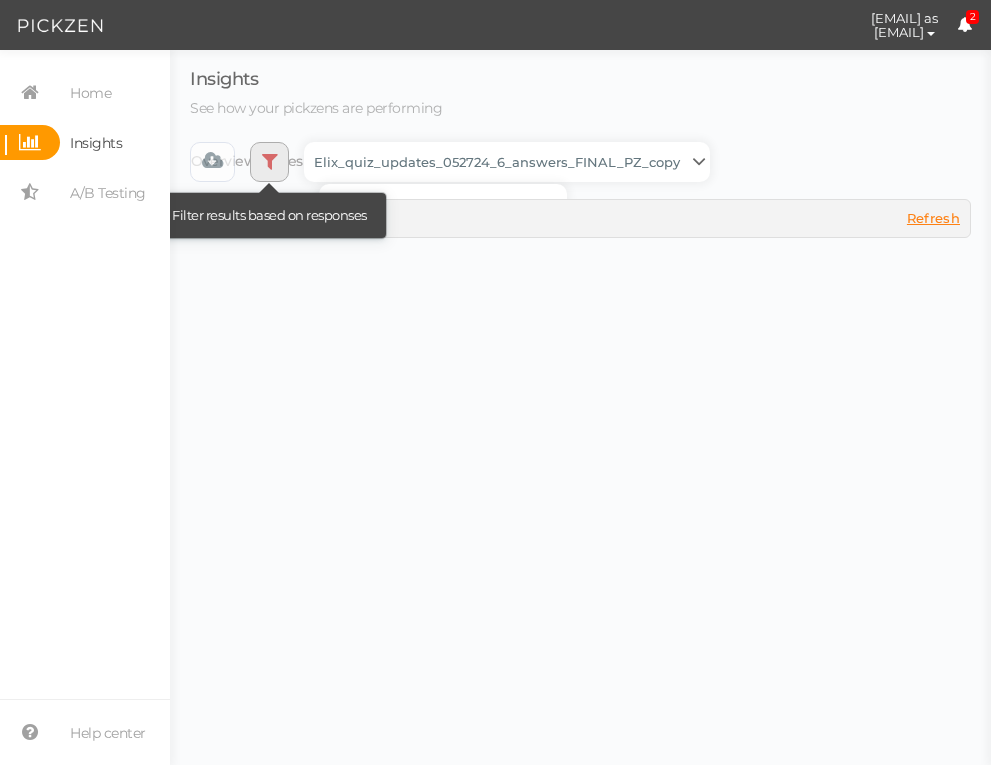 click at bounding box center (270, 162) 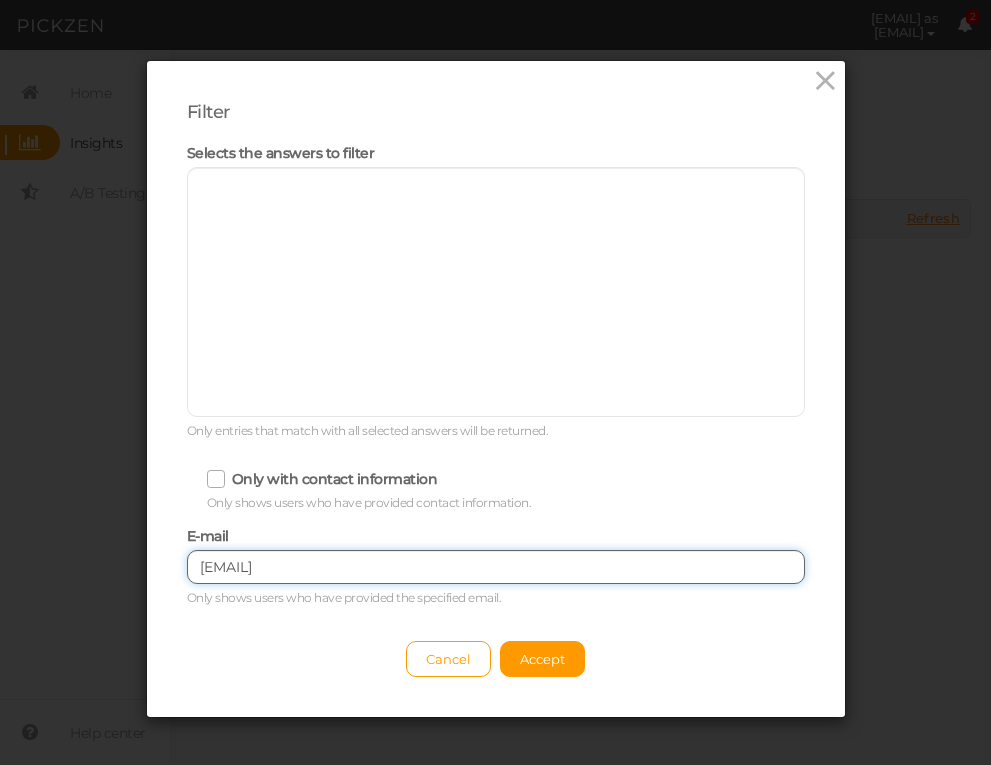 click on "[EMAIL]" at bounding box center [496, 567] 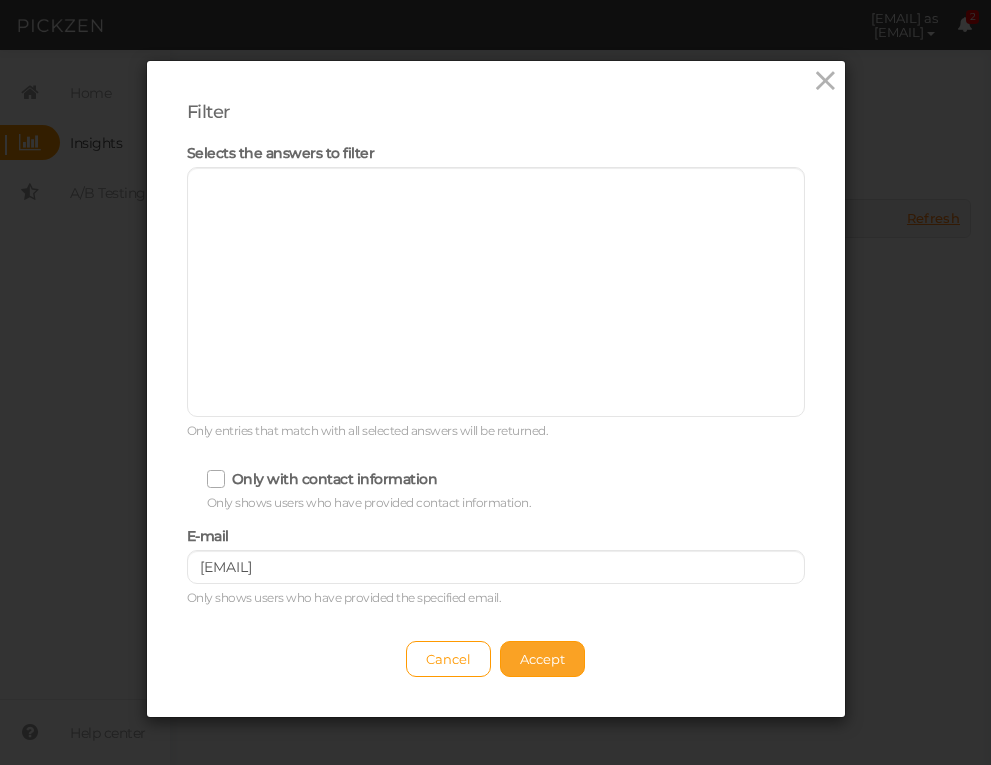 click on "Accept" at bounding box center (542, 659) 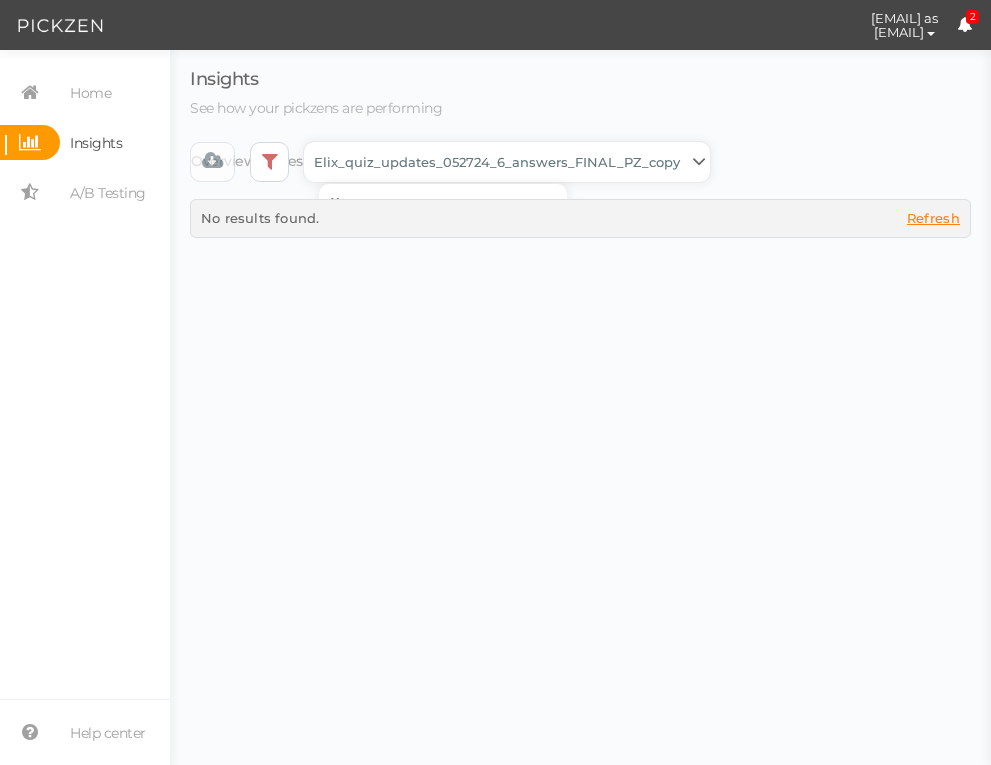 click on "Backup_2020010 backup_20200106 Elix Quiz PopUp Elix_quiz Elix_quiz [OLD] Elix_quiz_backup Elix_quiz_backup Elix_quiz_backup_06_09_22 Elix_quiz_backup_07_22 Elix_quiz_backup_08_24 Elix_quiz_backup_august_20 Elix_quiz_Backup_PZ Elix_quiz_backup_pz_09_02 Elix_quiz_copy Elix_quiz_copy Elix_quiz_copy Elix_quiz_copy Elix_quiz_copy Elix_quiz_copy Elix_quiz_copy 12.15.23 Elix_quiz_copy 2.08.24 Elix_quiz_copy CRO test DO NOT PUBLISH Elix_quiz_copy CRO test DO NOT PUBLISH_copy Elix_quiz_copy_ w research quesitons  Elix_quiz_copy_07_04_22 Elix_quiz_copy_10-27 Elix_quiz_copyScroll Elix_quiz_CRO test V2 DO NOT PUBLISH  Elix_quiz_new Elix_quiz_new_answers Elix_quiz_new_answers_BACKUP Elix_quiz_new_answers_copy Elix_quiz_new_backup Elix_quiz_new_edits_copy Elix_quiz_new_headline Elix_quiz_original version Elix_quiz_triplewhale_bear Elix_quiz_updates_051324 Elix_quiz_updates_051324_6_answers Elix_quiz_updates_051324_8_answers Elix_quiz_updates_052724_6_answers_FINAL Elix_quiz_updates_052724_6_answers_FINAL_copy Untitled" at bounding box center [507, 162] 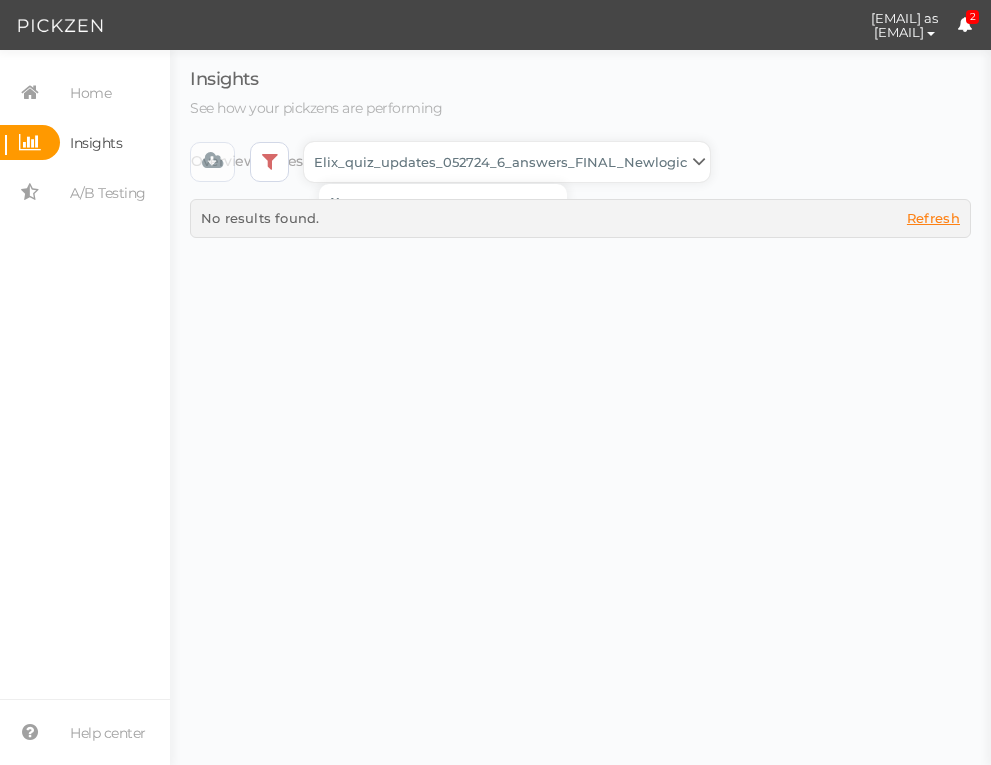 click on "Backup_2020010 backup_20200106 Elix Quiz PopUp Elix_quiz Elix_quiz [OLD] Elix_quiz_backup Elix_quiz_backup Elix_quiz_backup_06_09_22 Elix_quiz_backup_07_22 Elix_quiz_backup_08_24 Elix_quiz_backup_august_20 Elix_quiz_Backup_PZ Elix_quiz_backup_pz_09_02 Elix_quiz_copy Elix_quiz_copy Elix_quiz_copy Elix_quiz_copy Elix_quiz_copy Elix_quiz_copy Elix_quiz_copy 12.15.23 Elix_quiz_copy 2.08.24 Elix_quiz_copy CRO test DO NOT PUBLISH Elix_quiz_copy CRO test DO NOT PUBLISH_copy Elix_quiz_copy_ w research quesitons  Elix_quiz_copy_07_04_22 Elix_quiz_copy_10-27 Elix_quiz_copyScroll Elix_quiz_CRO test V2 DO NOT PUBLISH  Elix_quiz_new Elix_quiz_new_answers Elix_quiz_new_answers_BACKUP Elix_quiz_new_answers_copy Elix_quiz_new_backup Elix_quiz_new_edits_copy Elix_quiz_new_headline Elix_quiz_original version Elix_quiz_triplewhale_bear Elix_quiz_updates_051324 Elix_quiz_updates_051324_6_answers Elix_quiz_updates_051324_8_answers Elix_quiz_updates_052724_6_answers_FINAL Elix_quiz_updates_052724_6_answers_FINAL_copy Untitled" at bounding box center (507, 162) 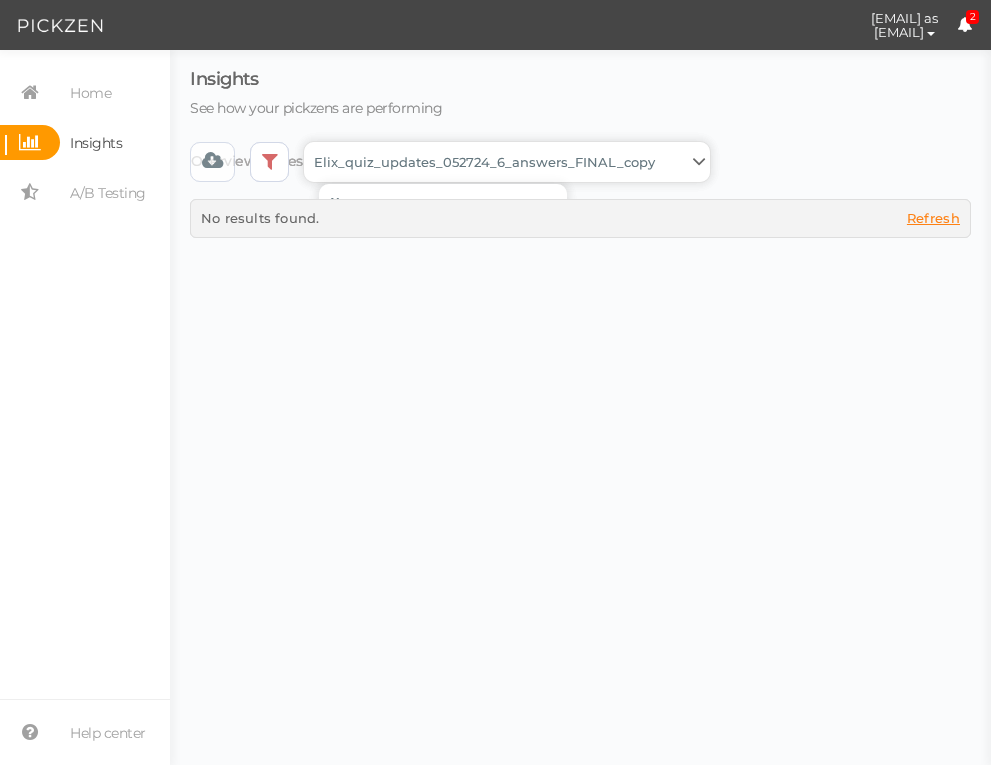 click on "Backup_2020010 backup_20200106 Elix Quiz PopUp Elix_quiz Elix_quiz [OLD] Elix_quiz_backup Elix_quiz_backup Elix_quiz_backup_06_09_22 Elix_quiz_backup_07_22 Elix_quiz_backup_08_24 Elix_quiz_backup_august_20 Elix_quiz_Backup_PZ Elix_quiz_backup_pz_09_02 Elix_quiz_copy Elix_quiz_copy Elix_quiz_copy Elix_quiz_copy Elix_quiz_copy Elix_quiz_copy Elix_quiz_copy 12.15.23 Elix_quiz_copy 2.08.24 Elix_quiz_copy CRO test DO NOT PUBLISH Elix_quiz_copy CRO test DO NOT PUBLISH_copy Elix_quiz_copy_ w research quesitons  Elix_quiz_copy_07_04_22 Elix_quiz_copy_10-27 Elix_quiz_copyScroll Elix_quiz_CRO test V2 DO NOT PUBLISH  Elix_quiz_new Elix_quiz_new_answers Elix_quiz_new_answers_BACKUP Elix_quiz_new_answers_copy Elix_quiz_new_backup Elix_quiz_new_edits_copy Elix_quiz_new_headline Elix_quiz_original version Elix_quiz_triplewhale_bear Elix_quiz_updates_051324 Elix_quiz_updates_051324_6_answers Elix_quiz_updates_051324_8_answers Elix_quiz_updates_052724_6_answers_FINAL Elix_quiz_updates_052724_6_answers_FINAL_copy Untitled" at bounding box center (507, 162) 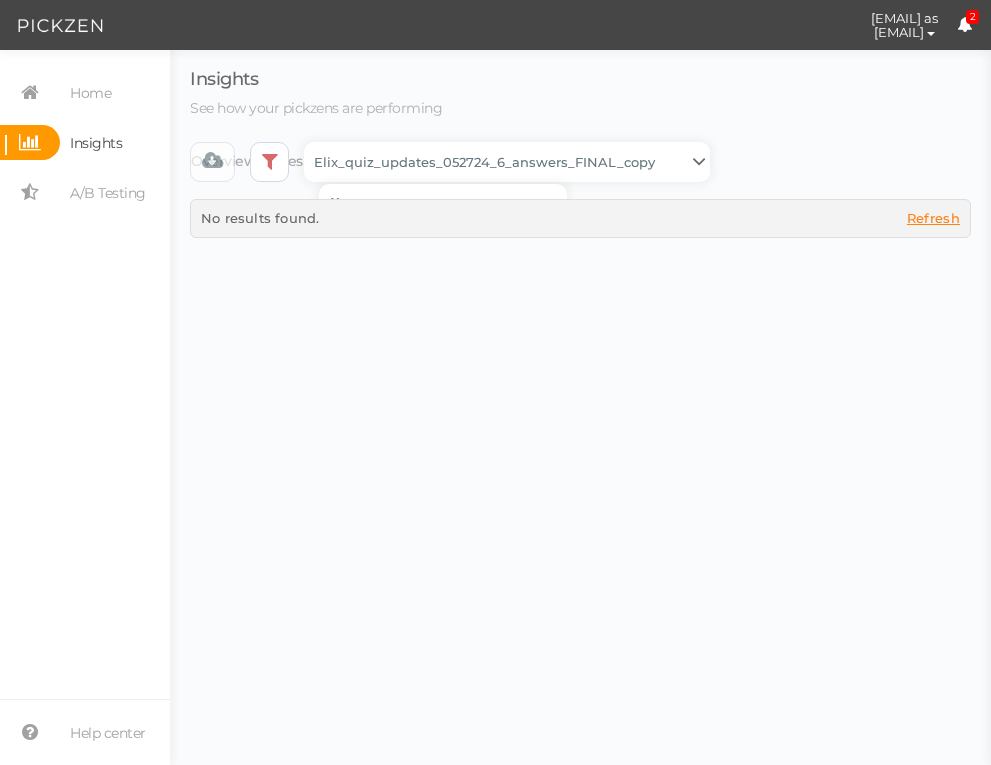 select on "13228" 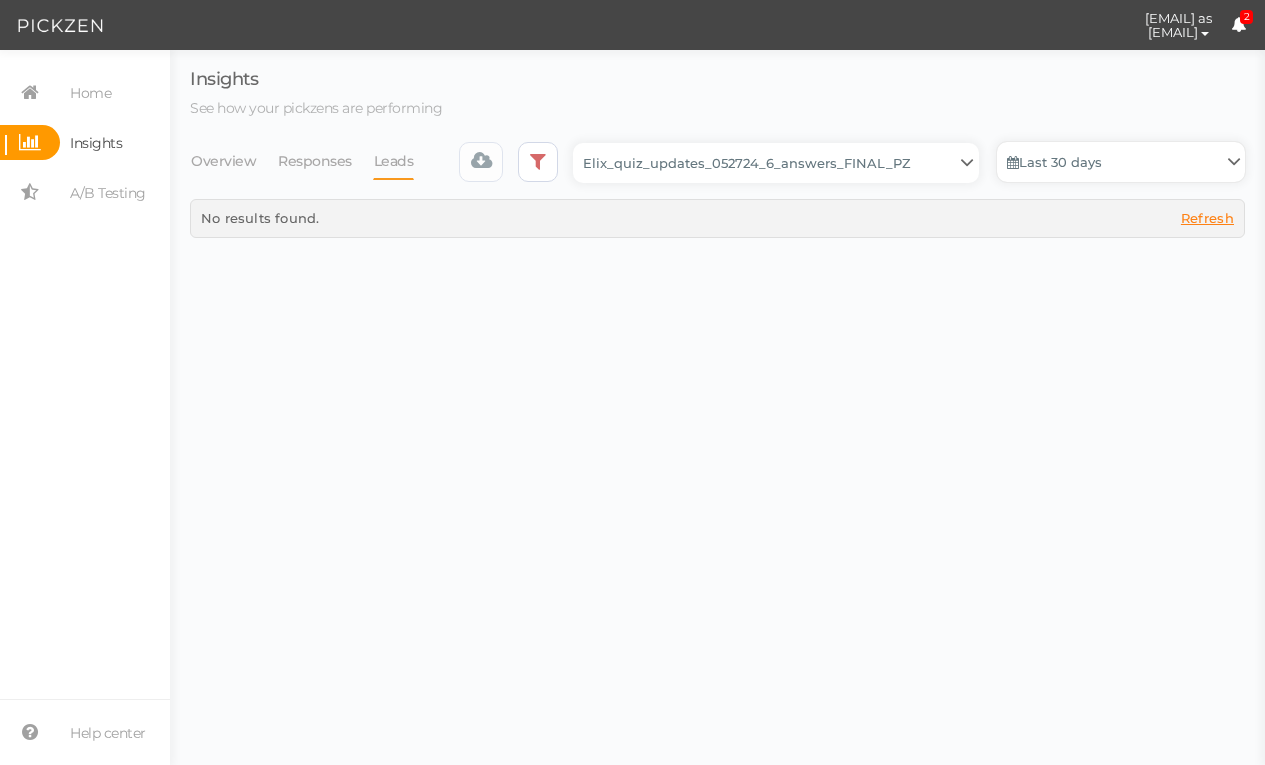 click on "Last 30 days" at bounding box center (1121, 162) 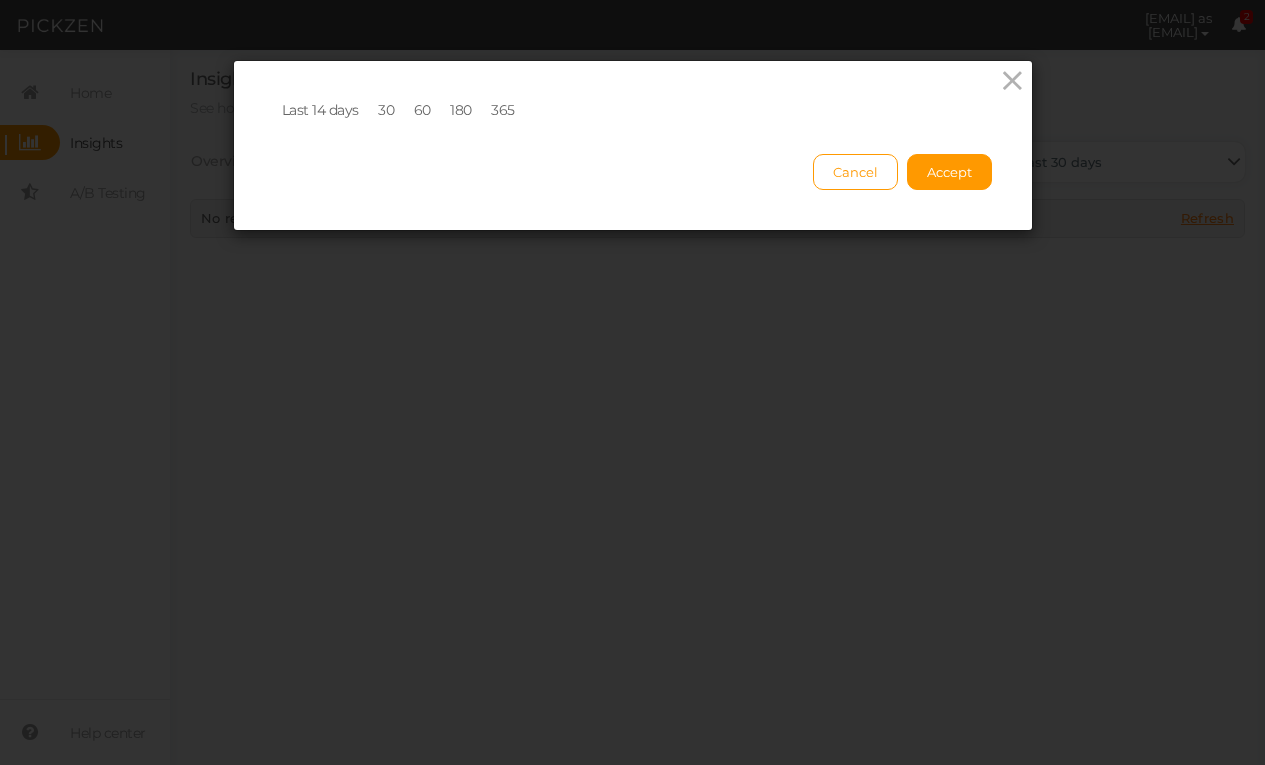 scroll, scrollTop: 462425, scrollLeft: 0, axis: vertical 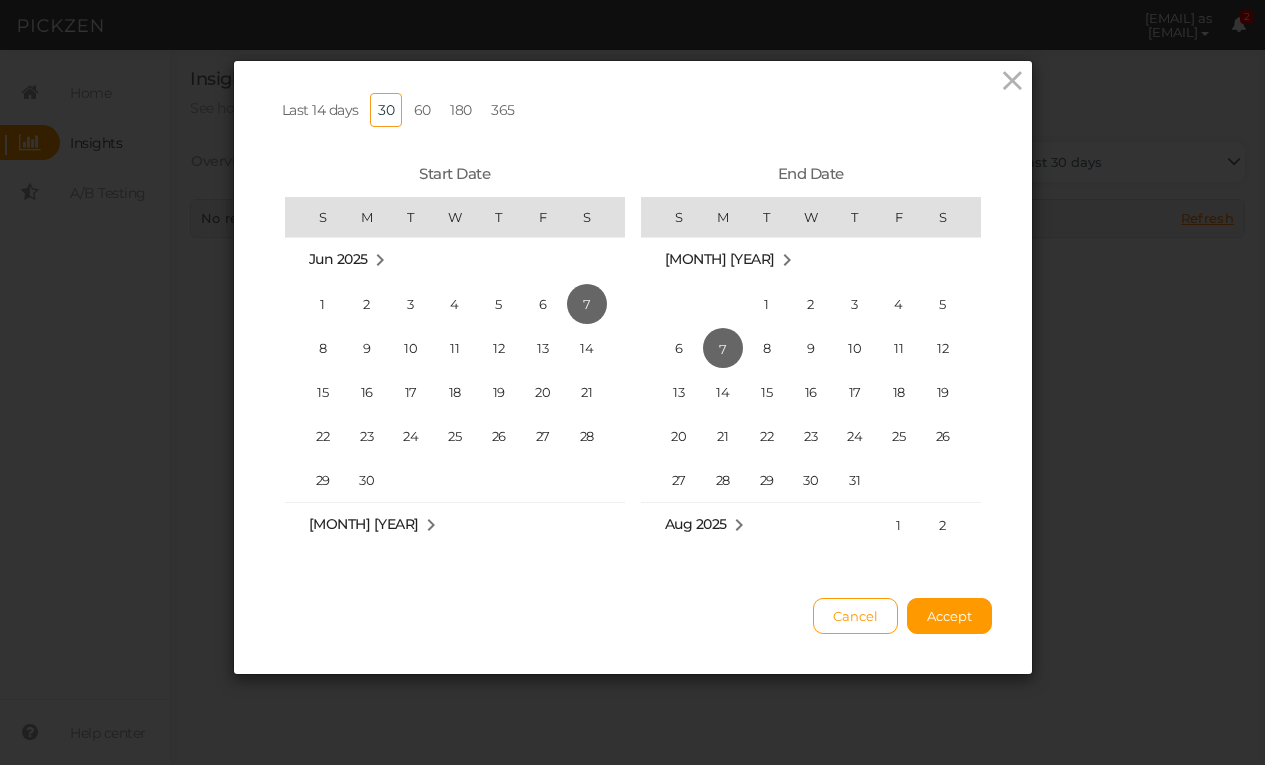 click on "60" at bounding box center [422, 110] 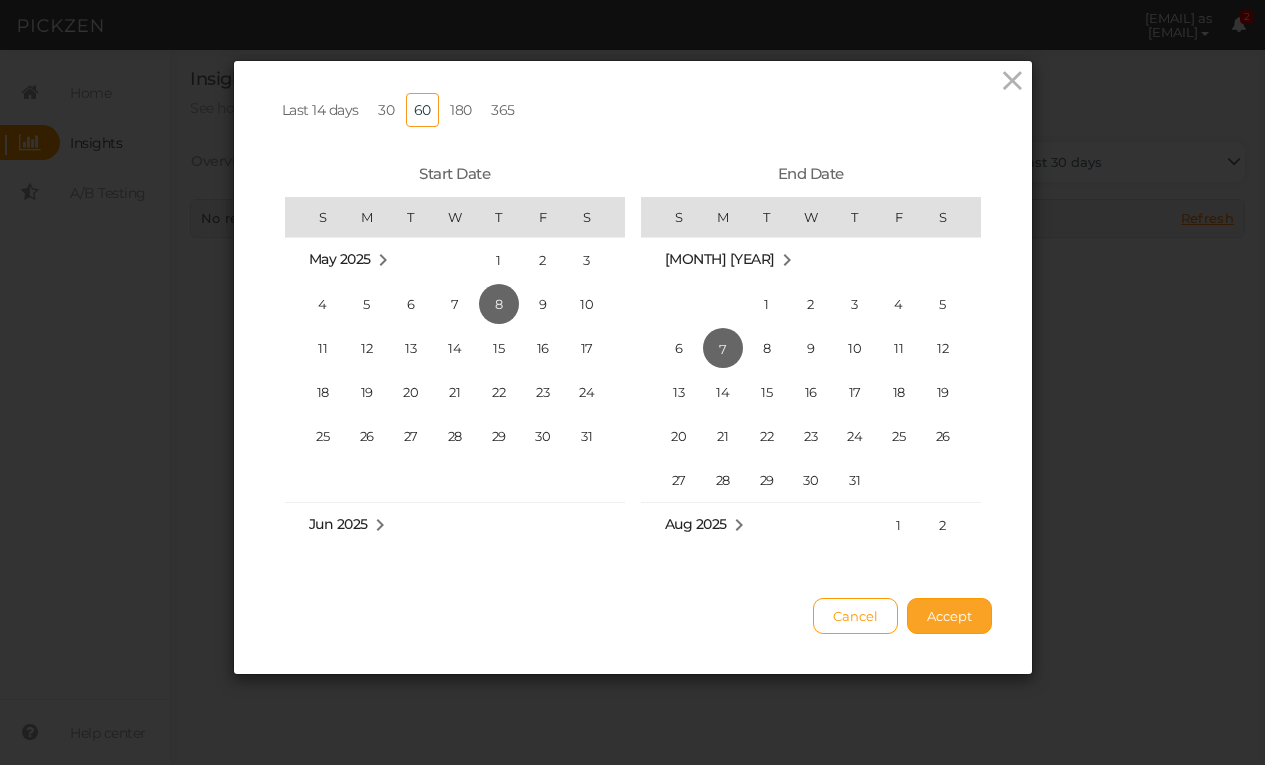 click on "Accept" at bounding box center [949, 616] 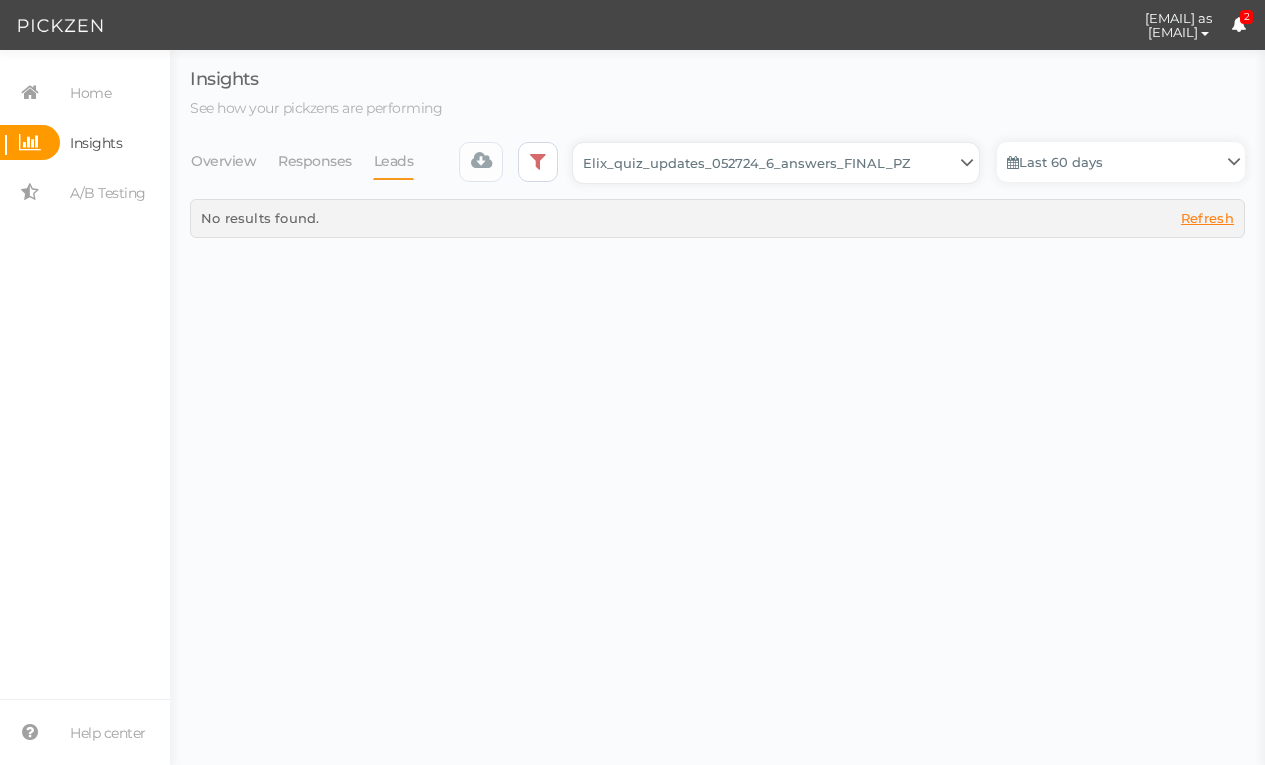 click on "Backup_2020010 backup_20200106 Elix Quiz PopUp Elix_quiz Elix_quiz [OLD] Elix_quiz_backup Elix_quiz_backup Elix_quiz_backup_06_09_22 Elix_quiz_backup_07_22 Elix_quiz_backup_08_24 Elix_quiz_backup_august_20 Elix_quiz_Backup_PZ Elix_quiz_backup_pz_09_02 Elix_quiz_copy Elix_quiz_copy Elix_quiz_copy Elix_quiz_copy Elix_quiz_copy Elix_quiz_copy Elix_quiz_copy 12.15.23 Elix_quiz_copy 2.08.24 Elix_quiz_copy CRO test DO NOT PUBLISH Elix_quiz_copy CRO test DO NOT PUBLISH_copy Elix_quiz_copy_ w research quesitons  Elix_quiz_copy_07_04_22 Elix_quiz_copy_10-27 Elix_quiz_copyScroll Elix_quiz_CRO test V2 DO NOT PUBLISH  Elix_quiz_new Elix_quiz_new_answers Elix_quiz_new_answers_BACKUP Elix_quiz_new_answers_copy Elix_quiz_new_backup Elix_quiz_new_edits_copy Elix_quiz_new_headline Elix_quiz_original version Elix_quiz_triplewhale_bear Elix_quiz_updates_051324 Elix_quiz_updates_051324_6_answers Elix_quiz_updates_051324_8_answers Elix_quiz_updates_052724_6_answers_FINAL Elix_quiz_updates_052724_6_answers_FINAL_copy Untitled" at bounding box center (776, 163) 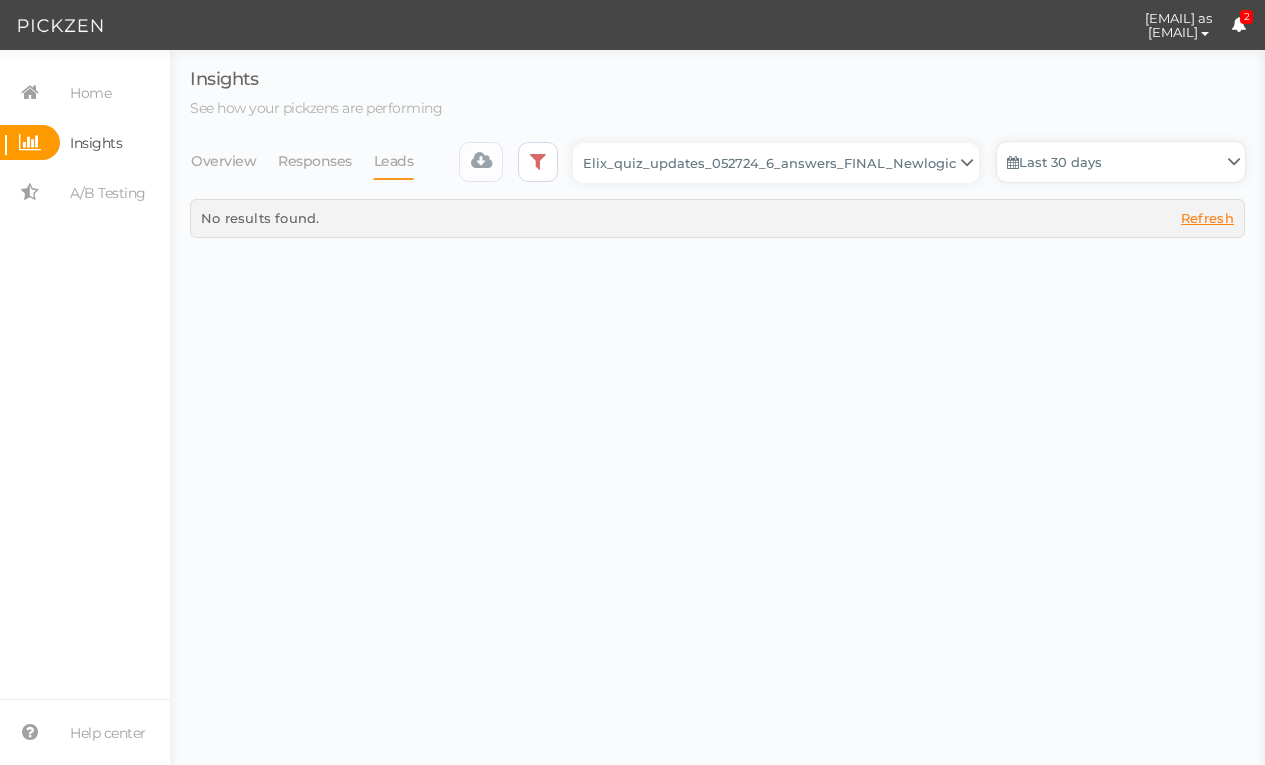 click on "Last 30 days" at bounding box center (1121, 162) 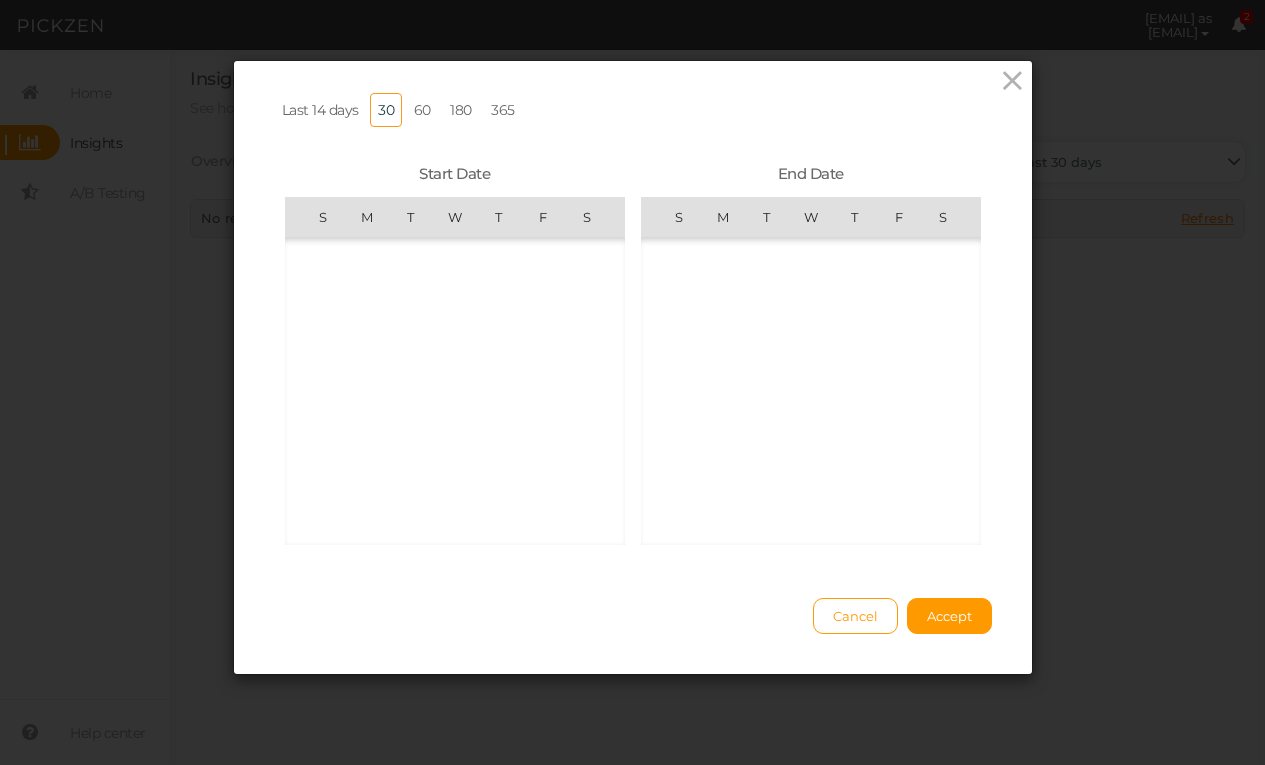 scroll, scrollTop: 462425, scrollLeft: 0, axis: vertical 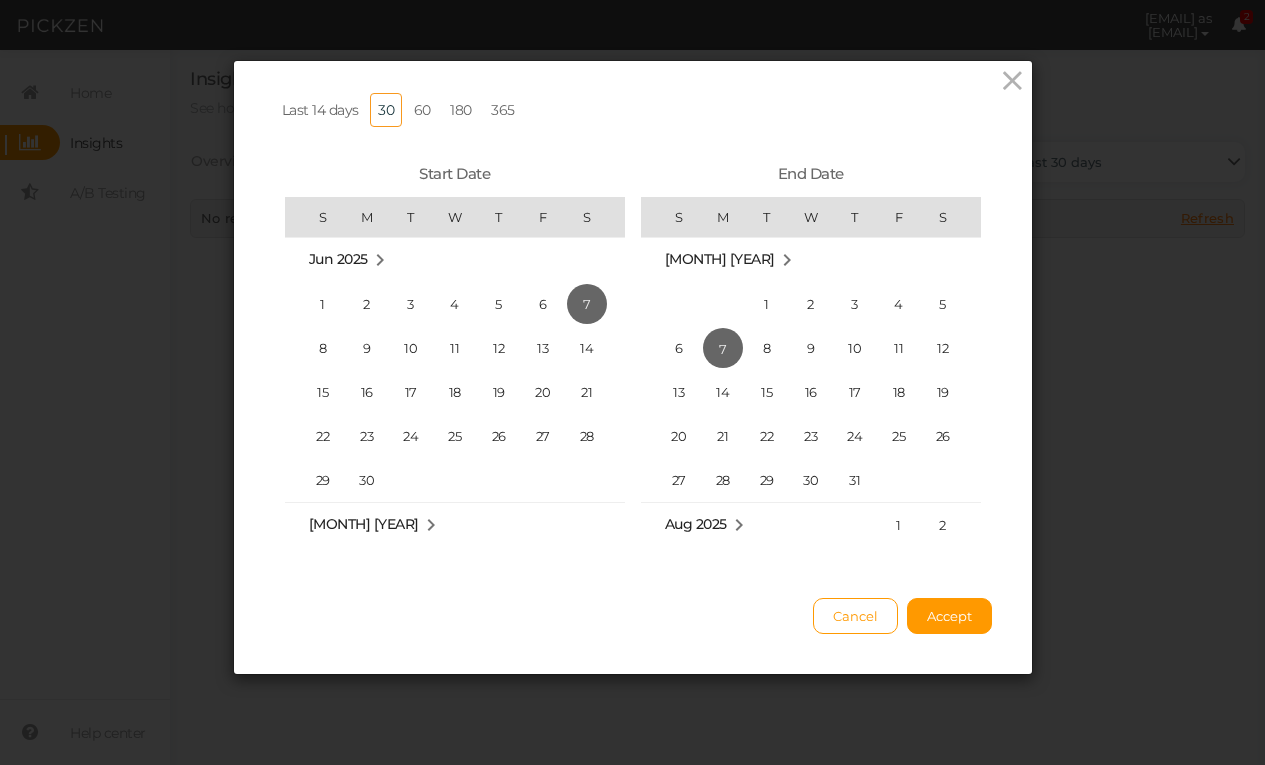 click on "60" at bounding box center [422, 110] 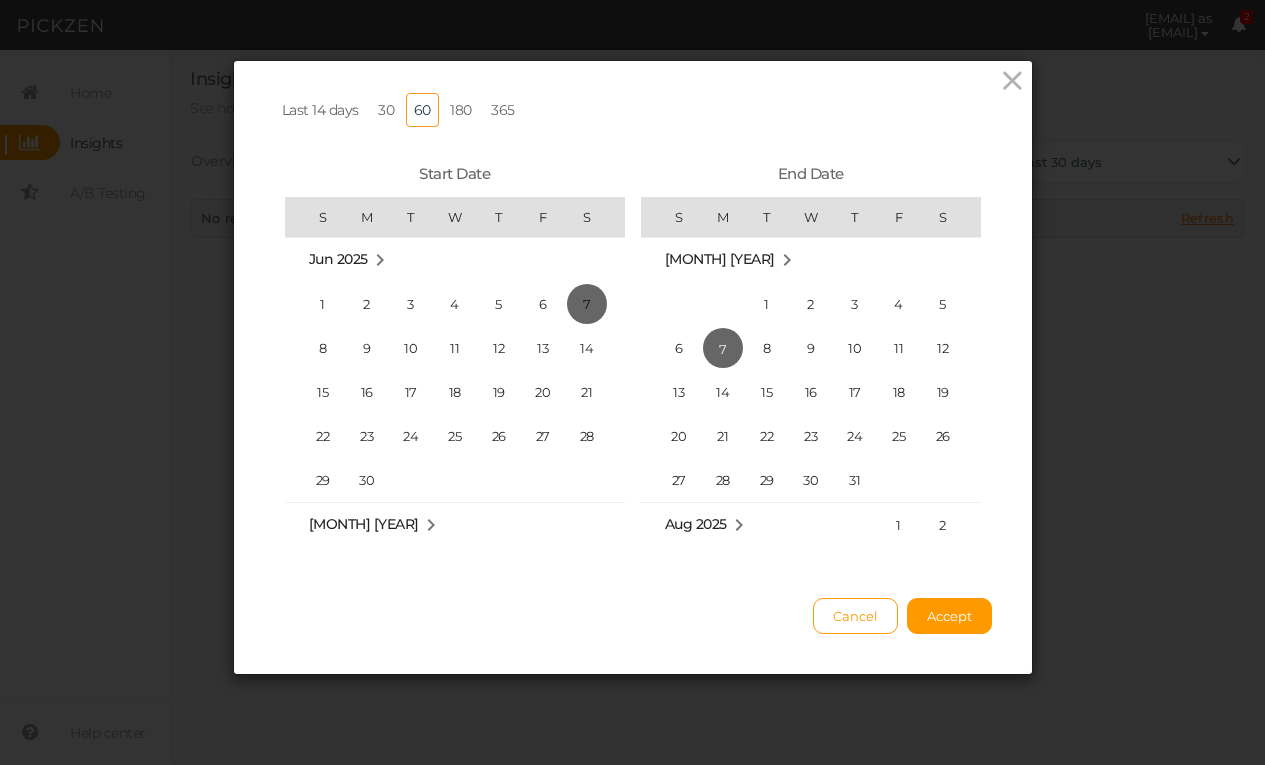scroll, scrollTop: 462160, scrollLeft: 0, axis: vertical 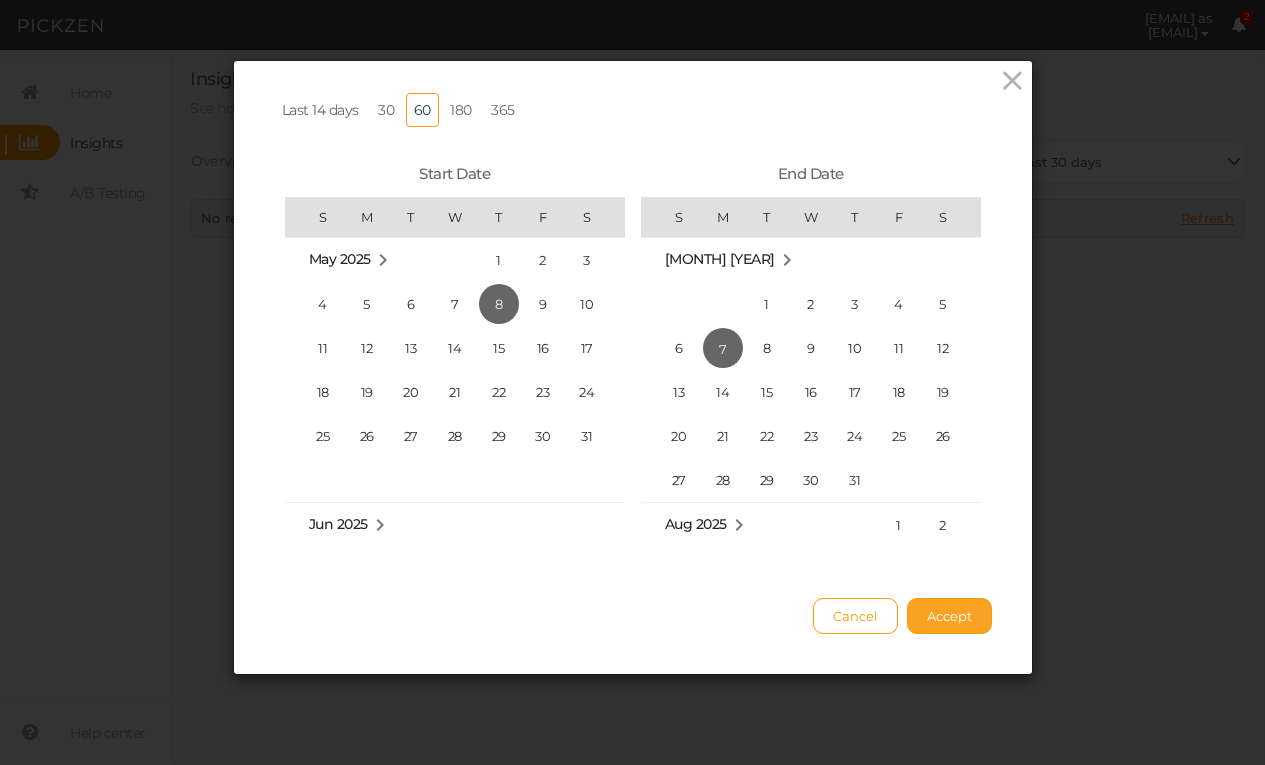 click on "Accept" at bounding box center [949, 616] 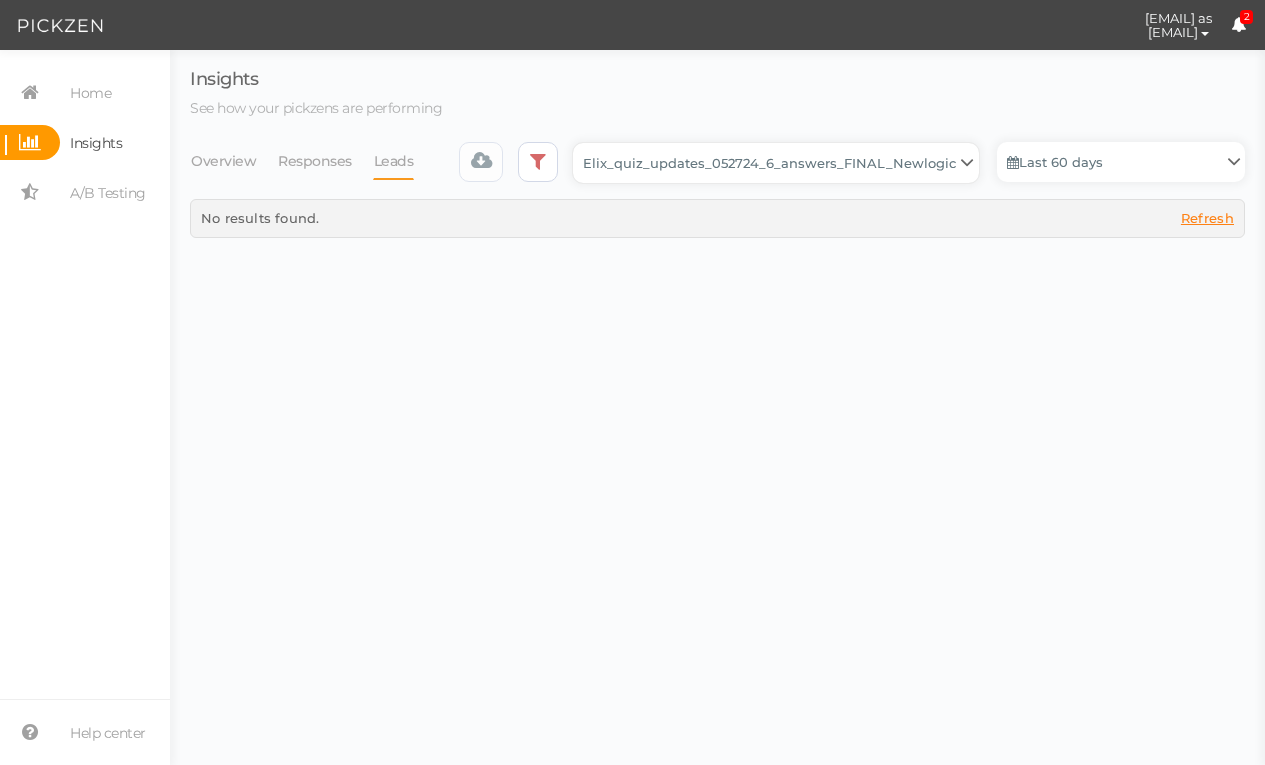 click on "Backup_2020010 backup_20200106 Elix Quiz PopUp Elix_quiz Elix_quiz [OLD] Elix_quiz_backup Elix_quiz_backup Elix_quiz_backup_06_09_22 Elix_quiz_backup_07_22 Elix_quiz_backup_08_24 Elix_quiz_backup_august_20 Elix_quiz_Backup_PZ Elix_quiz_backup_pz_09_02 Elix_quiz_copy Elix_quiz_copy Elix_quiz_copy Elix_quiz_copy Elix_quiz_copy Elix_quiz_copy Elix_quiz_copy 12.15.23 Elix_quiz_copy 2.08.24 Elix_quiz_copy CRO test DO NOT PUBLISH Elix_quiz_copy CRO test DO NOT PUBLISH_copy Elix_quiz_copy_ w research quesitons  Elix_quiz_copy_07_04_22 Elix_quiz_copy_10-27 Elix_quiz_copyScroll Elix_quiz_CRO test V2 DO NOT PUBLISH  Elix_quiz_new Elix_quiz_new_answers Elix_quiz_new_answers_BACKUP Elix_quiz_new_answers_copy Elix_quiz_new_backup Elix_quiz_new_edits_copy Elix_quiz_new_headline Elix_quiz_original version Elix_quiz_triplewhale_bear Elix_quiz_updates_051324 Elix_quiz_updates_051324_6_answers Elix_quiz_updates_051324_8_answers Elix_quiz_updates_052724_6_answers_FINAL Elix_quiz_updates_052724_6_answers_FINAL_copy Untitled" at bounding box center [776, 163] 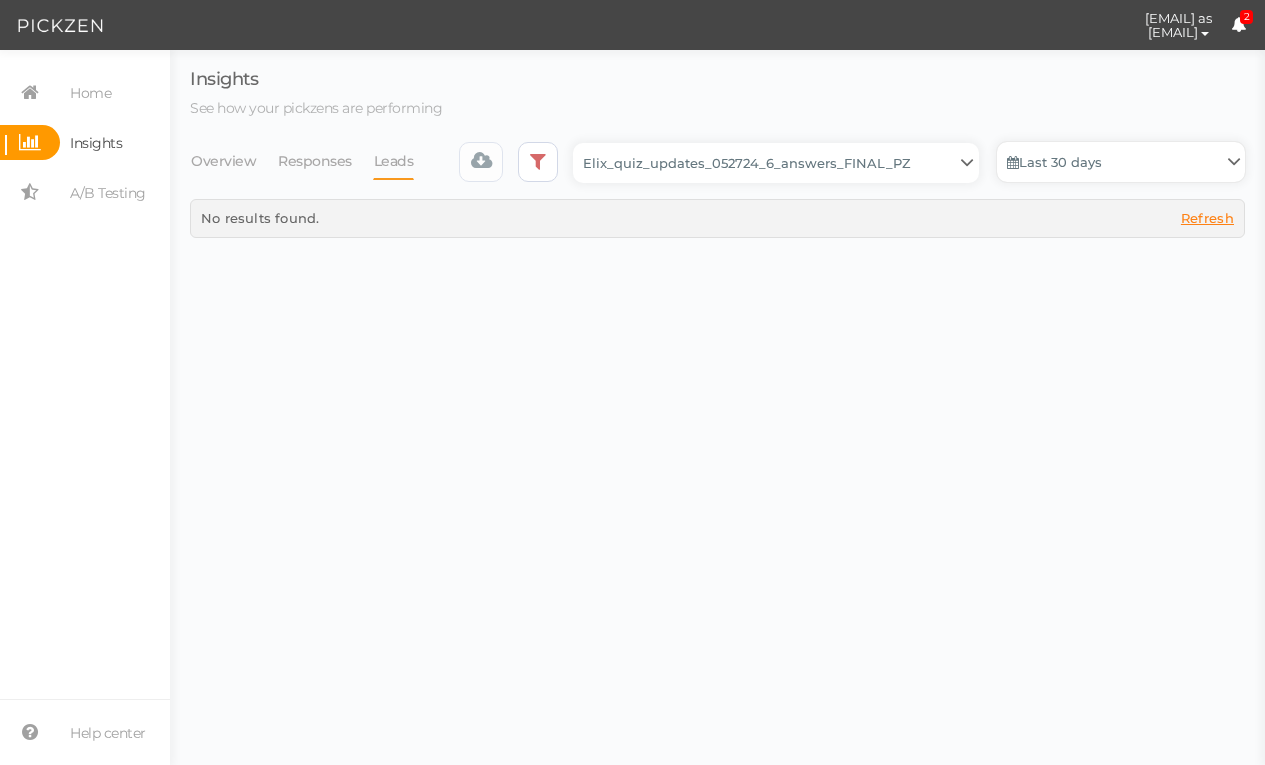 click on "Last 30 days" at bounding box center (1121, 162) 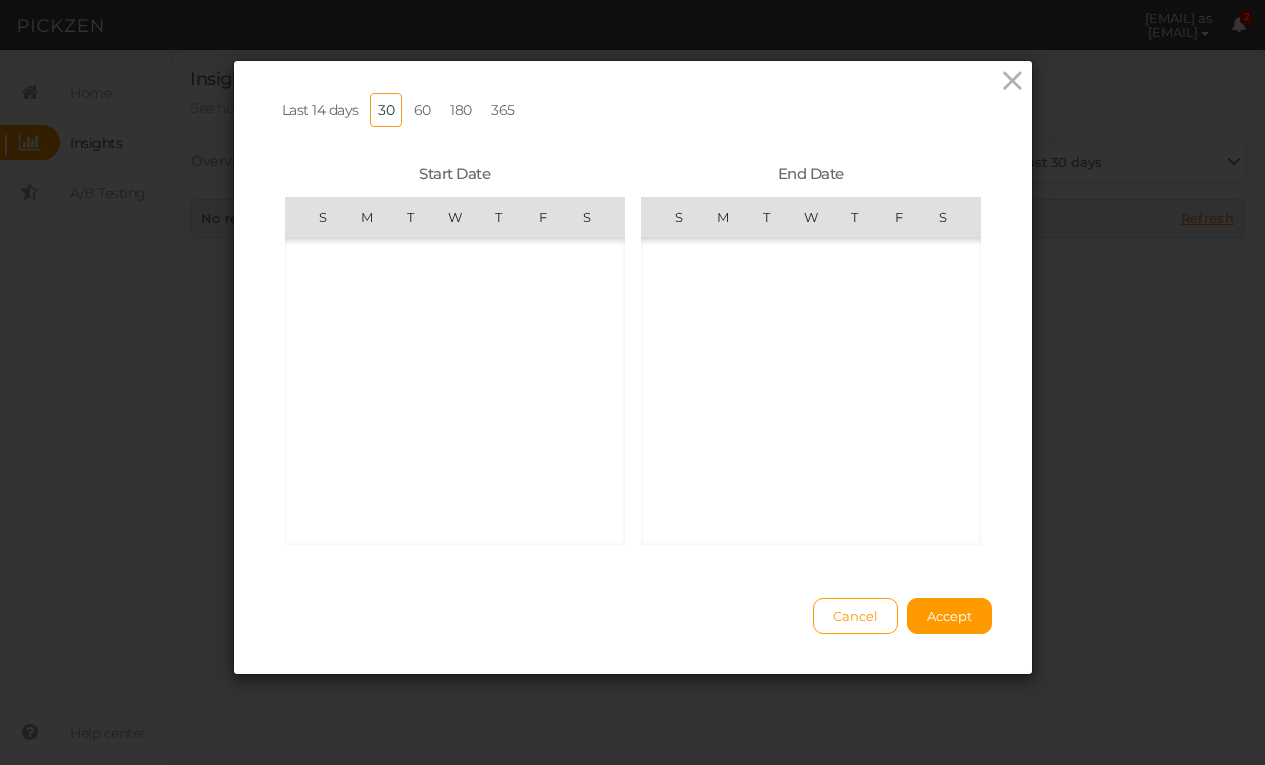 scroll, scrollTop: 462425, scrollLeft: 0, axis: vertical 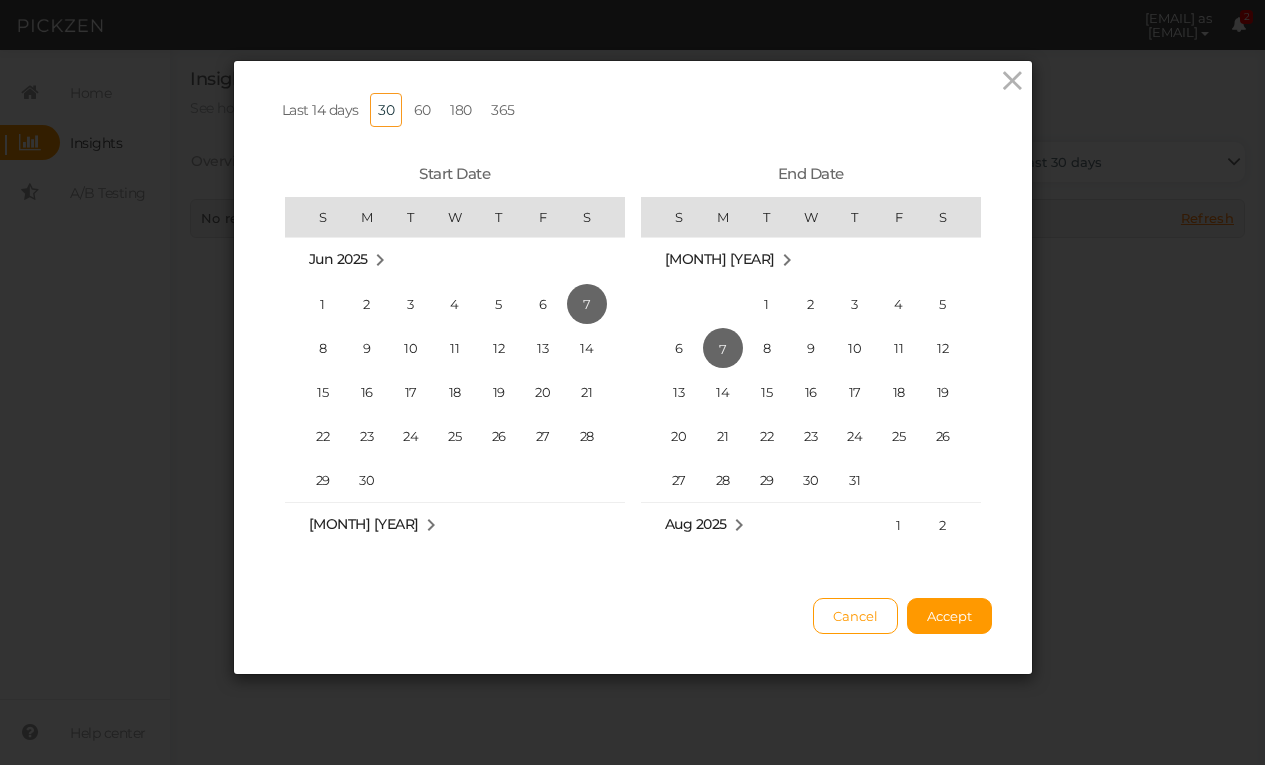click on "60" at bounding box center (422, 110) 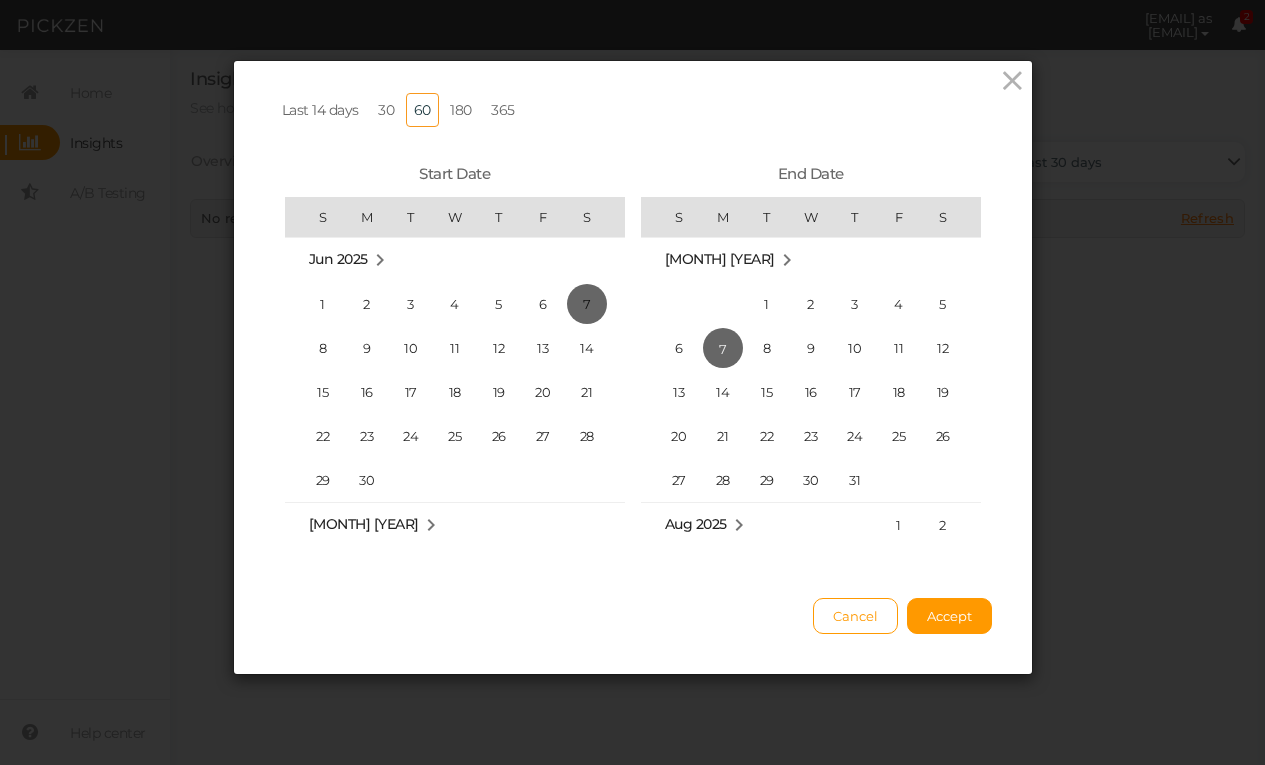 scroll, scrollTop: 462160, scrollLeft: 0, axis: vertical 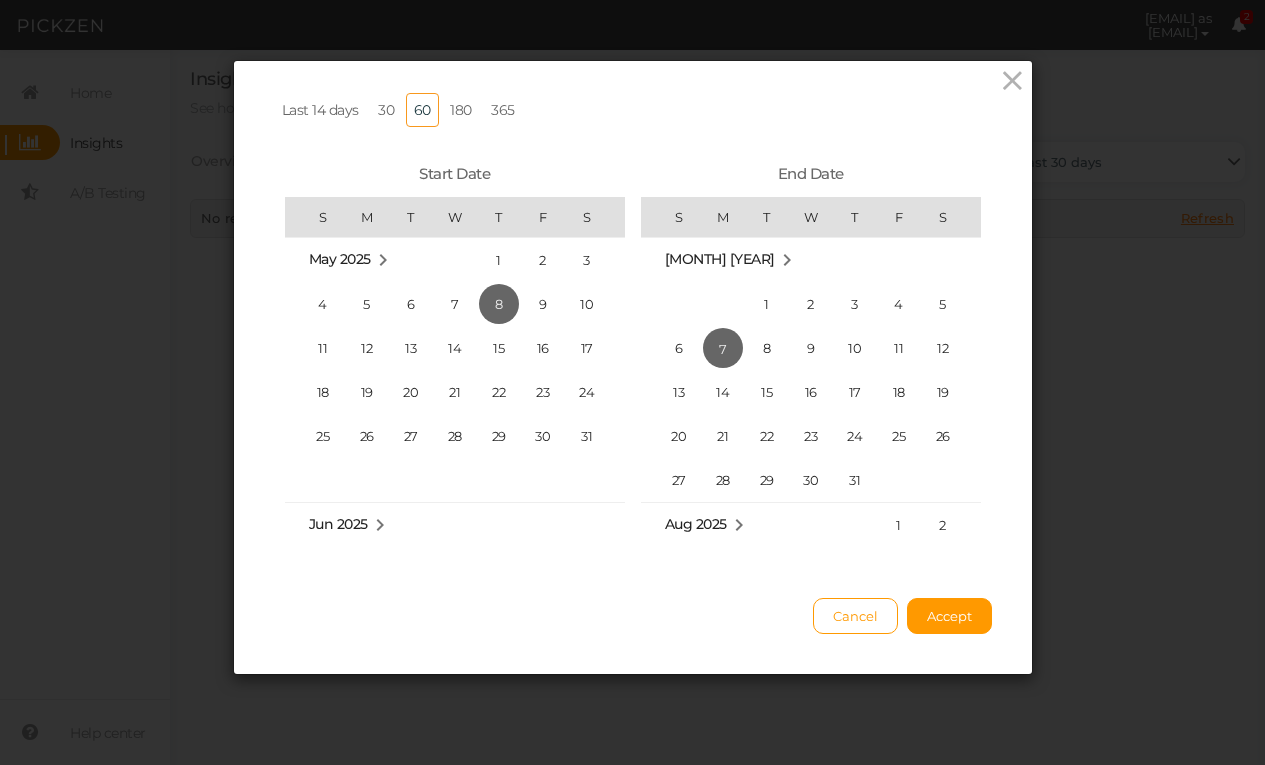 click on "Last 14 days   30   60   180   365                 Start Date      S M T W T F S Feb 2025 1 2 3 4 5 6 7 8 9 10 11 12 13 14 15 16 17 18 19 20 21 22 23 24 25 26 27 28 Mar 2025 1 2 3 4 5 6 7 8 9 10 11 12 13 14 15 16 17 18 19 20 21 22 23 24 25 26 27 28 29 30 31 Apr 2025 1 2 3 4 5 6 7 8 9 10 11 12 13 14 15 16 17 18 19 20 21 22 23 24 25 26 27 28 29 30 May 2025 1 2 3 4 5 6 7 8 9 10 11 12 13 14 15 16 17 18 19 20 21 22 23 24 25 26 27 28 29 30 31 Jun 2025 1 2 3 4 5 6 7 8 9 10 11 12 13 14 15 16 17 18 19 20 21 22 23 24 25 26 27 28 29 30 Jul 2025 1 2 3 4 5 6 7 8 9 10 11 12 13 14 15 16 17 18 19 20 21 22 23 24 25 26 27 28 29 30 31 Aug 2025 1 2 3 4 5 6 7 8 9 10 11 12 13 14 15 16 17 18 19 20 21 22 23 24 25 26 27 28 29 30 31 Sep 2025 1 2 3 4 5 6 7 8 9 10 11 12 13 14 15 16 17 18 19 20 21 22 23 24 25 26 27 28 29 30               End Date      S M T W T F S Apr 2025 1 2 3 4 5 6 7 8 9 10 11 12 13 14 15 16 17 18 19 20 21 22 23 24 25 26 27 28 29 30 May 2025 1 2 3 4 5 6 7 8 9 10 11 12 13 14 15 16 17 18 19 20 21 22 23 24 25 26" at bounding box center [633, 367] 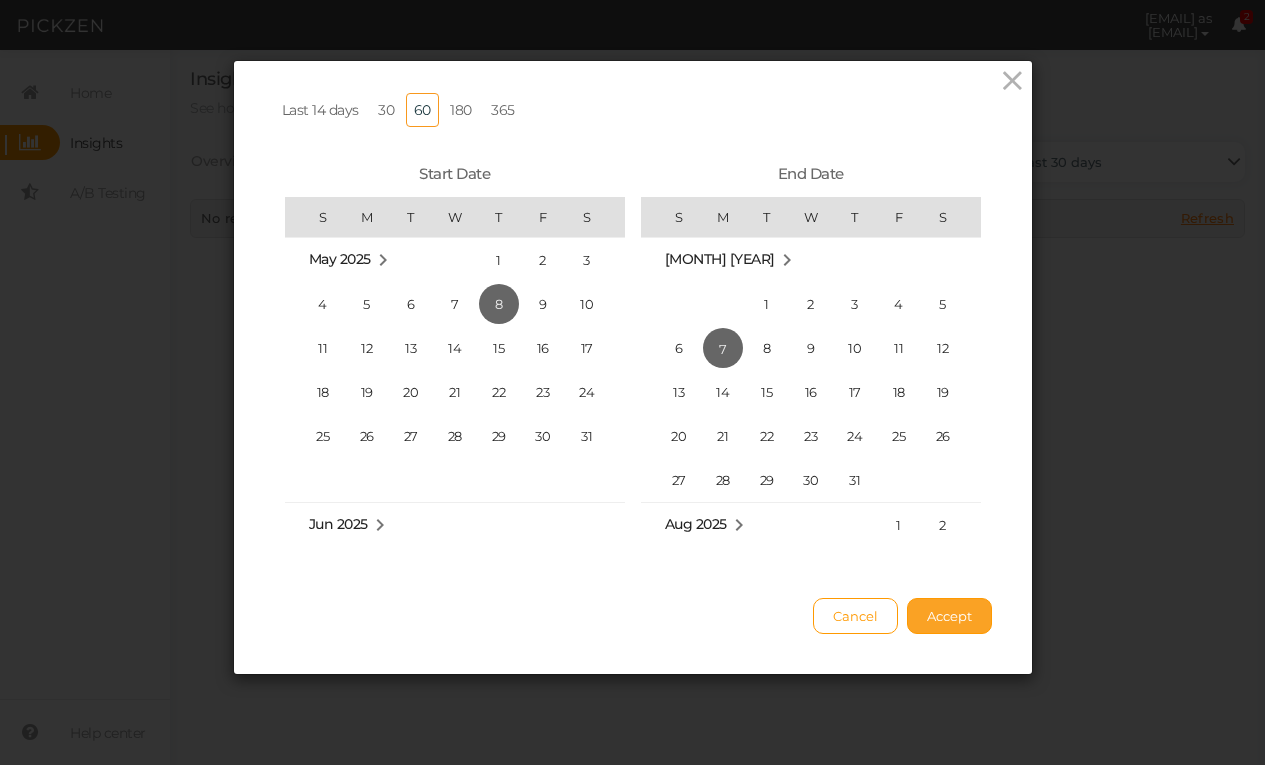 click on "Accept" at bounding box center [949, 616] 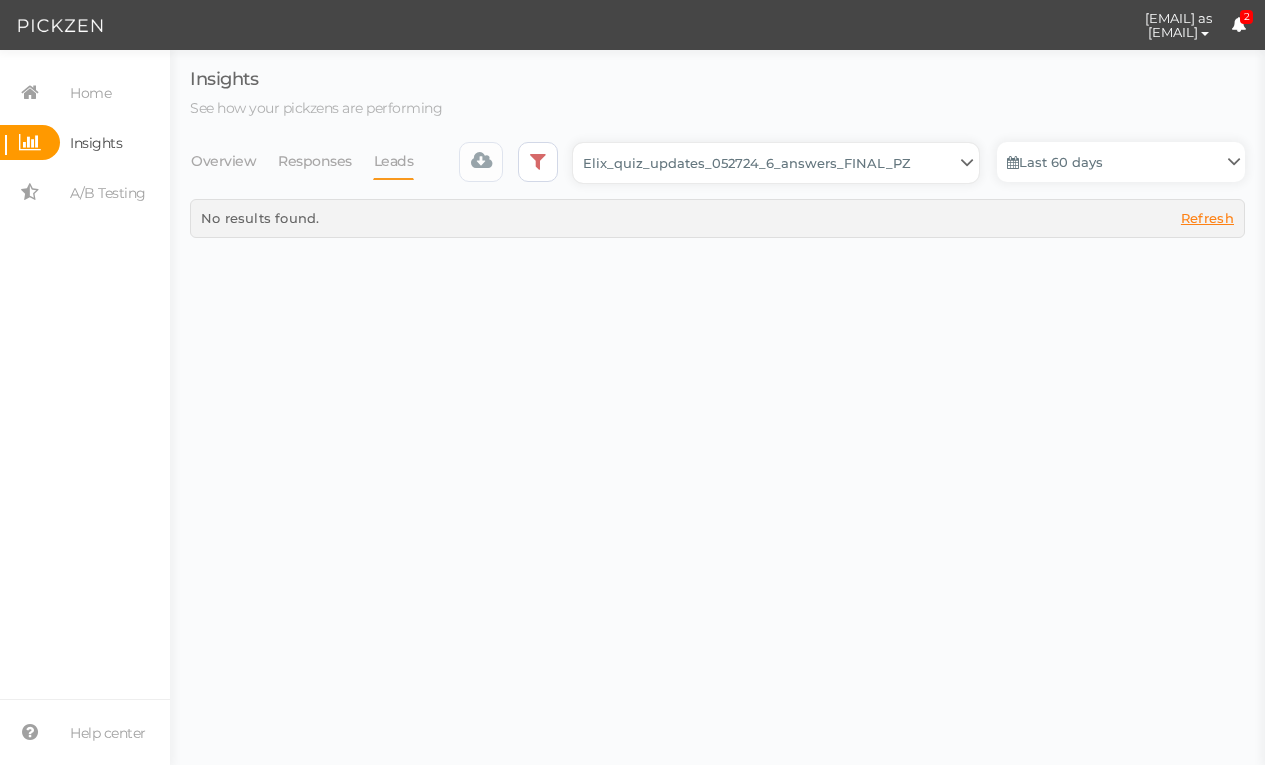 click on "Backup_2020010 backup_20200106 Elix Quiz PopUp Elix_quiz Elix_quiz [OLD] Elix_quiz_backup Elix_quiz_backup Elix_quiz_backup_06_09_22 Elix_quiz_backup_07_22 Elix_quiz_backup_08_24 Elix_quiz_backup_august_20 Elix_quiz_Backup_PZ Elix_quiz_backup_pz_09_02 Elix_quiz_copy Elix_quiz_copy Elix_quiz_copy Elix_quiz_copy Elix_quiz_copy Elix_quiz_copy Elix_quiz_copy 12.15.23 Elix_quiz_copy 2.08.24 Elix_quiz_copy CRO test DO NOT PUBLISH Elix_quiz_copy CRO test DO NOT PUBLISH_copy Elix_quiz_copy_ w research quesitons  Elix_quiz_copy_07_04_22 Elix_quiz_copy_10-27 Elix_quiz_copyScroll Elix_quiz_CRO test V2 DO NOT PUBLISH  Elix_quiz_new Elix_quiz_new_answers Elix_quiz_new_answers_BACKUP Elix_quiz_new_answers_copy Elix_quiz_new_backup Elix_quiz_new_edits_copy Elix_quiz_new_headline Elix_quiz_original version Elix_quiz_triplewhale_bear Elix_quiz_updates_051324 Elix_quiz_updates_051324_6_answers Elix_quiz_updates_051324_8_answers Elix_quiz_updates_052724_6_answers_FINAL Elix_quiz_updates_052724_6_answers_FINAL_copy Untitled" at bounding box center [776, 163] 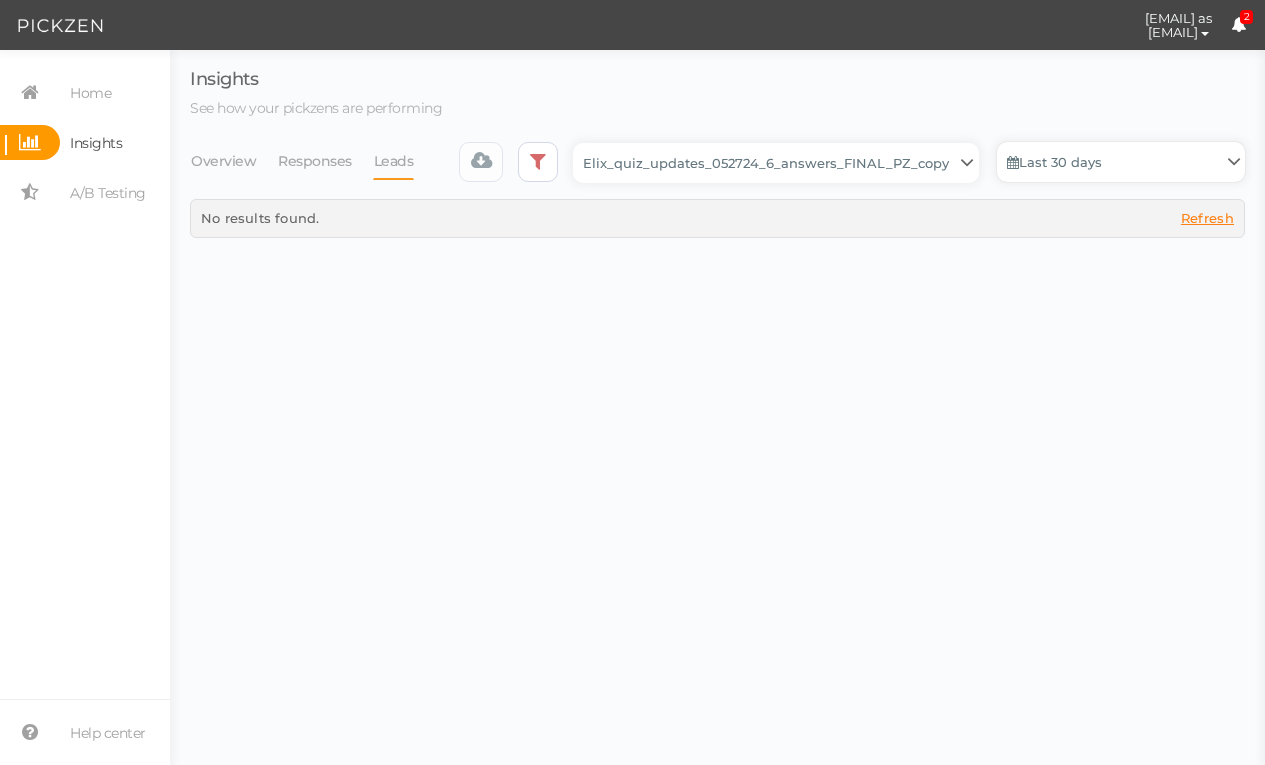 click on "Last 30 days" at bounding box center (1121, 162) 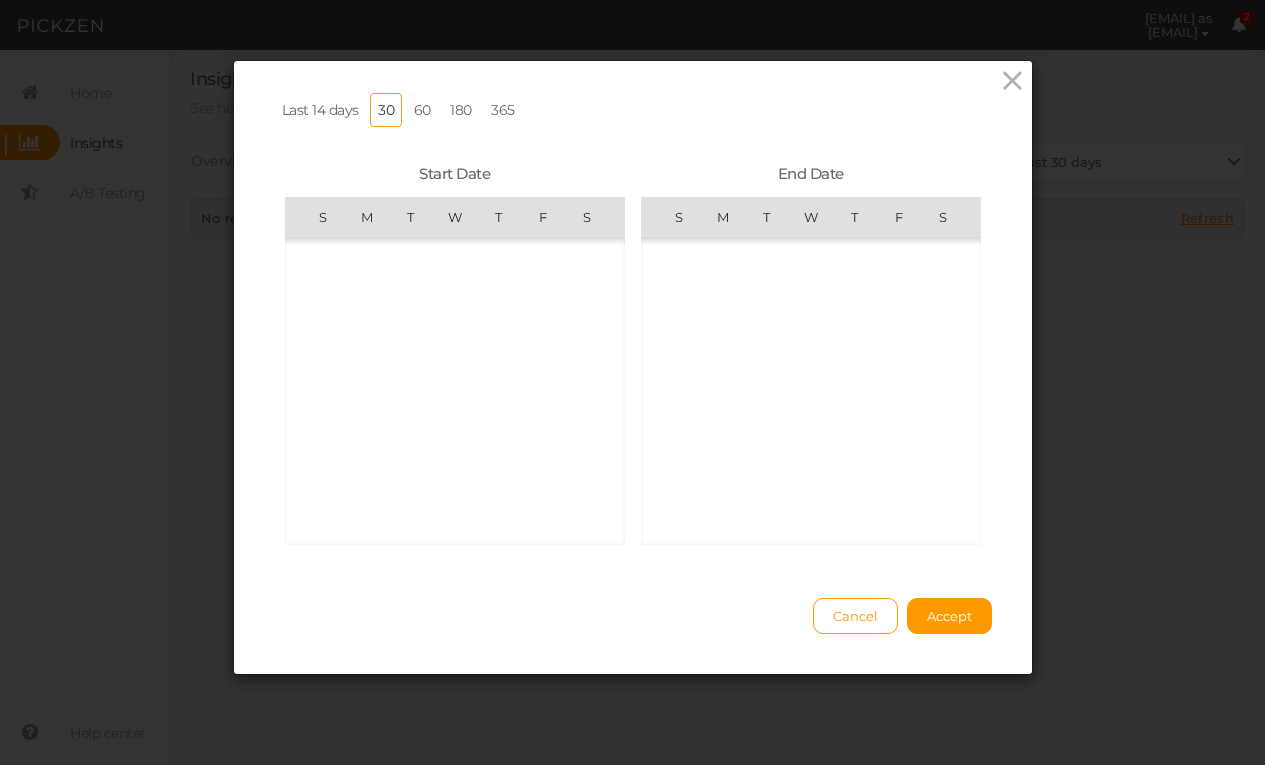scroll, scrollTop: 462425, scrollLeft: 0, axis: vertical 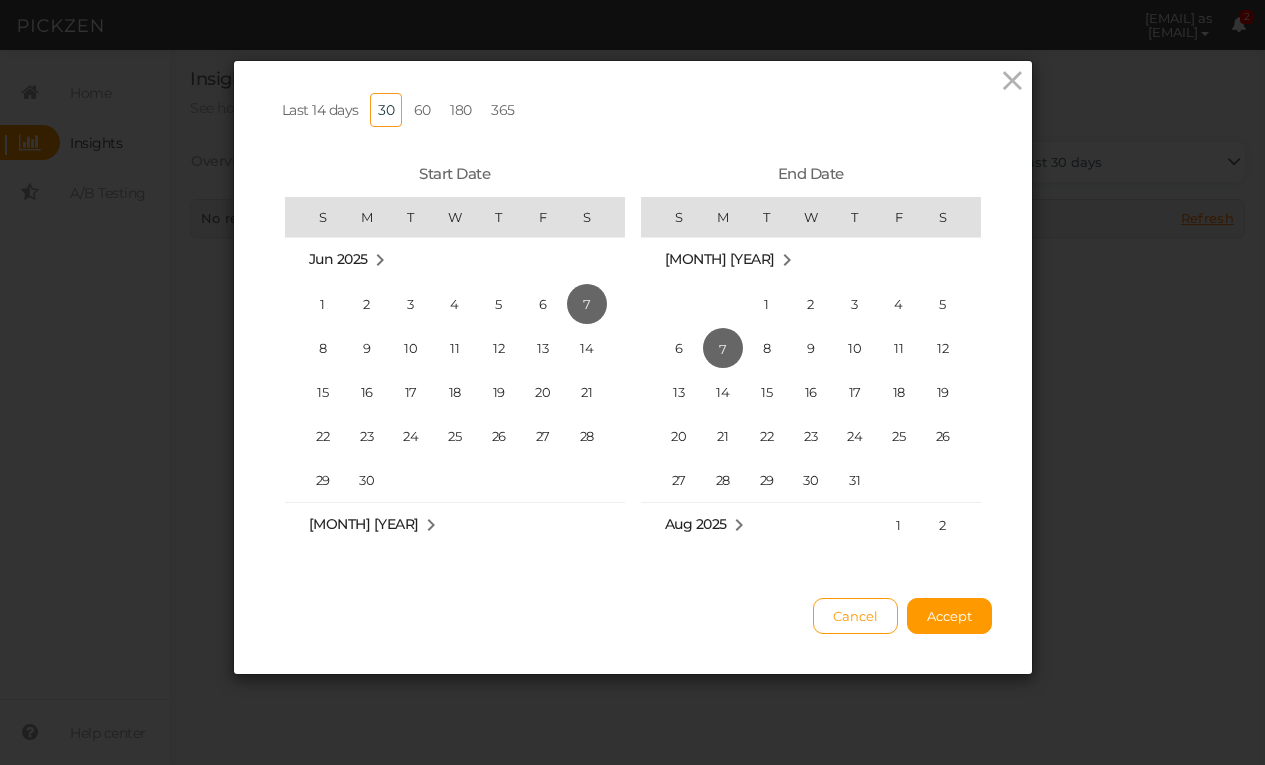 click on "Last 14 days   30   60   180   365" at bounding box center (633, 110) 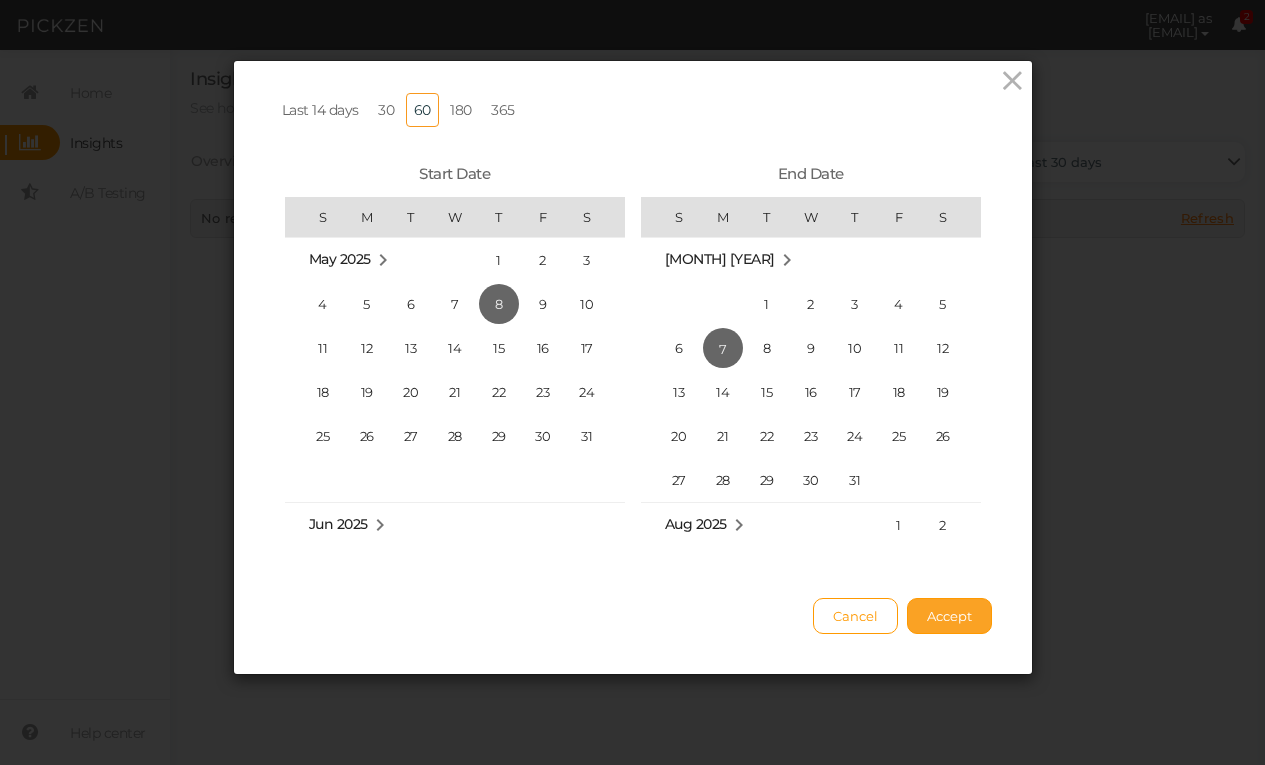 click on "Accept" at bounding box center (949, 616) 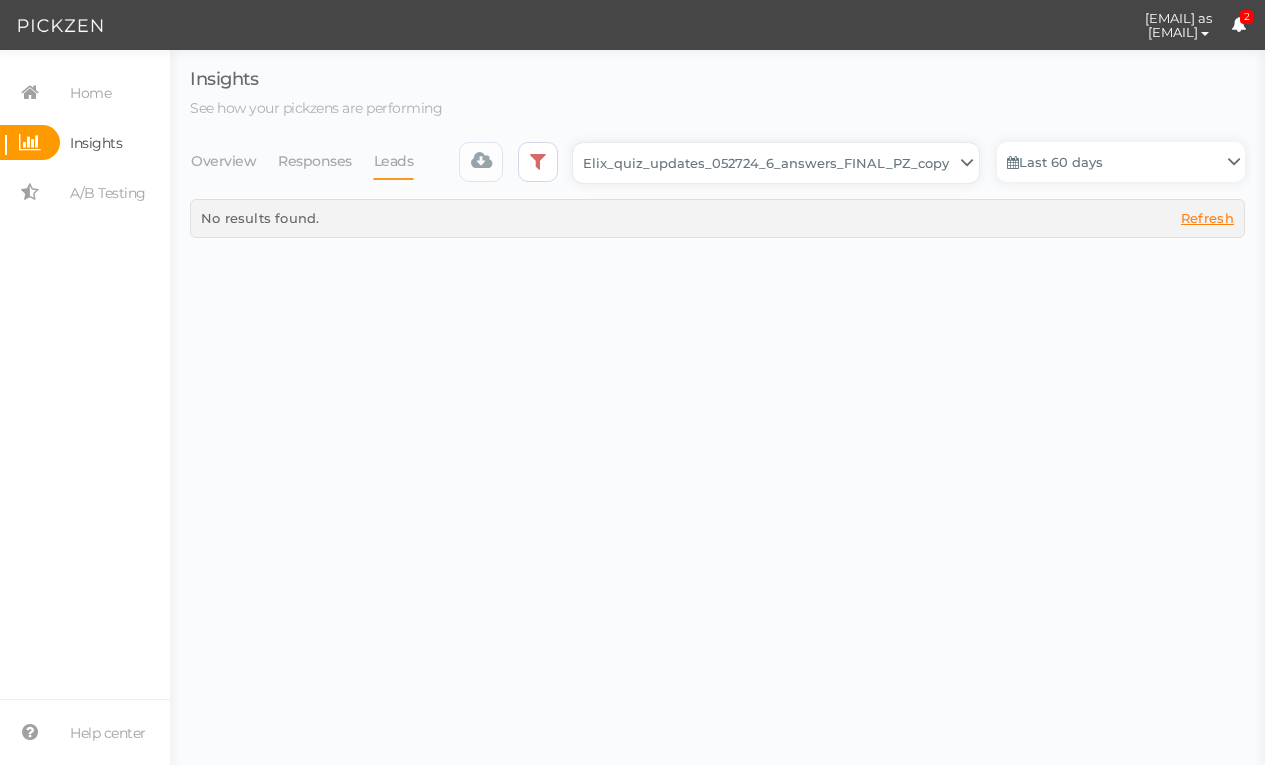 click on "Backup_2020010 backup_20200106 Elix Quiz PopUp Elix_quiz Elix_quiz [OLD] Elix_quiz_backup Elix_quiz_backup Elix_quiz_backup_06_09_22 Elix_quiz_backup_07_22 Elix_quiz_backup_08_24 Elix_quiz_backup_august_20 Elix_quiz_Backup_PZ Elix_quiz_backup_pz_09_02 Elix_quiz_copy Elix_quiz_copy Elix_quiz_copy Elix_quiz_copy Elix_quiz_copy Elix_quiz_copy Elix_quiz_copy 12.15.23 Elix_quiz_copy 2.08.24 Elix_quiz_copy CRO test DO NOT PUBLISH Elix_quiz_copy CRO test DO NOT PUBLISH_copy Elix_quiz_copy_ w research quesitons  Elix_quiz_copy_07_04_22 Elix_quiz_copy_10-27 Elix_quiz_copyScroll Elix_quiz_CRO test V2 DO NOT PUBLISH  Elix_quiz_new Elix_quiz_new_answers Elix_quiz_new_answers_BACKUP Elix_quiz_new_answers_copy Elix_quiz_new_backup Elix_quiz_new_edits_copy Elix_quiz_new_headline Elix_quiz_original version Elix_quiz_triplewhale_bear Elix_quiz_updates_051324 Elix_quiz_updates_051324_6_answers Elix_quiz_updates_051324_8_answers Elix_quiz_updates_052724_6_answers_FINAL Elix_quiz_updates_052724_6_answers_FINAL_copy Untitled" at bounding box center (776, 163) 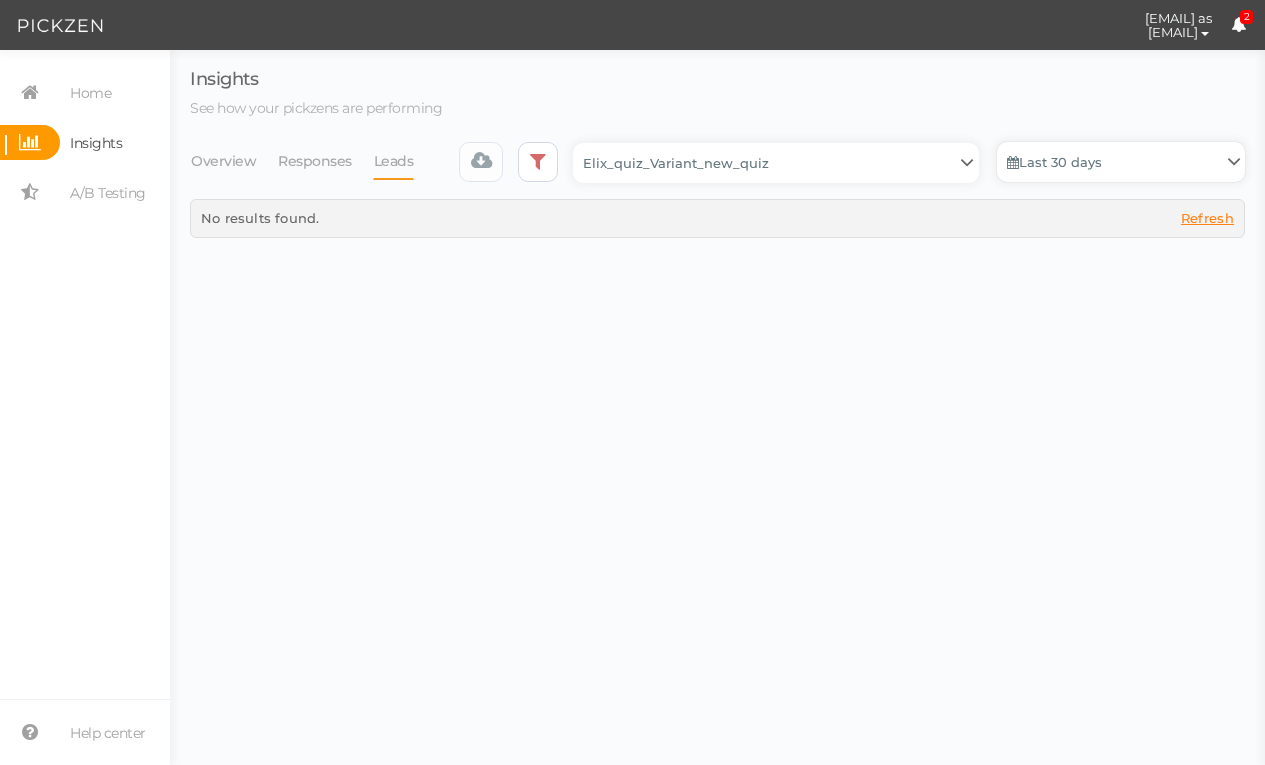 click on "Last 30 days" at bounding box center [1121, 162] 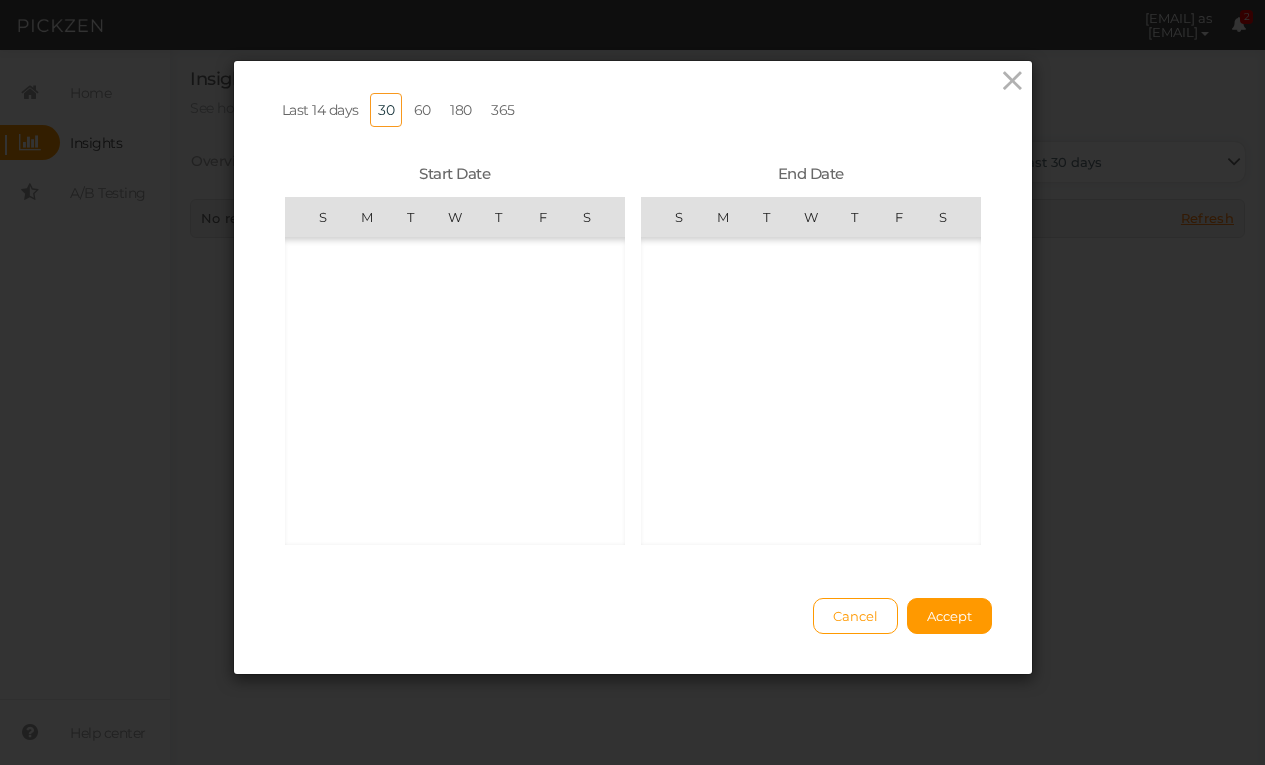 scroll, scrollTop: 462425, scrollLeft: 0, axis: vertical 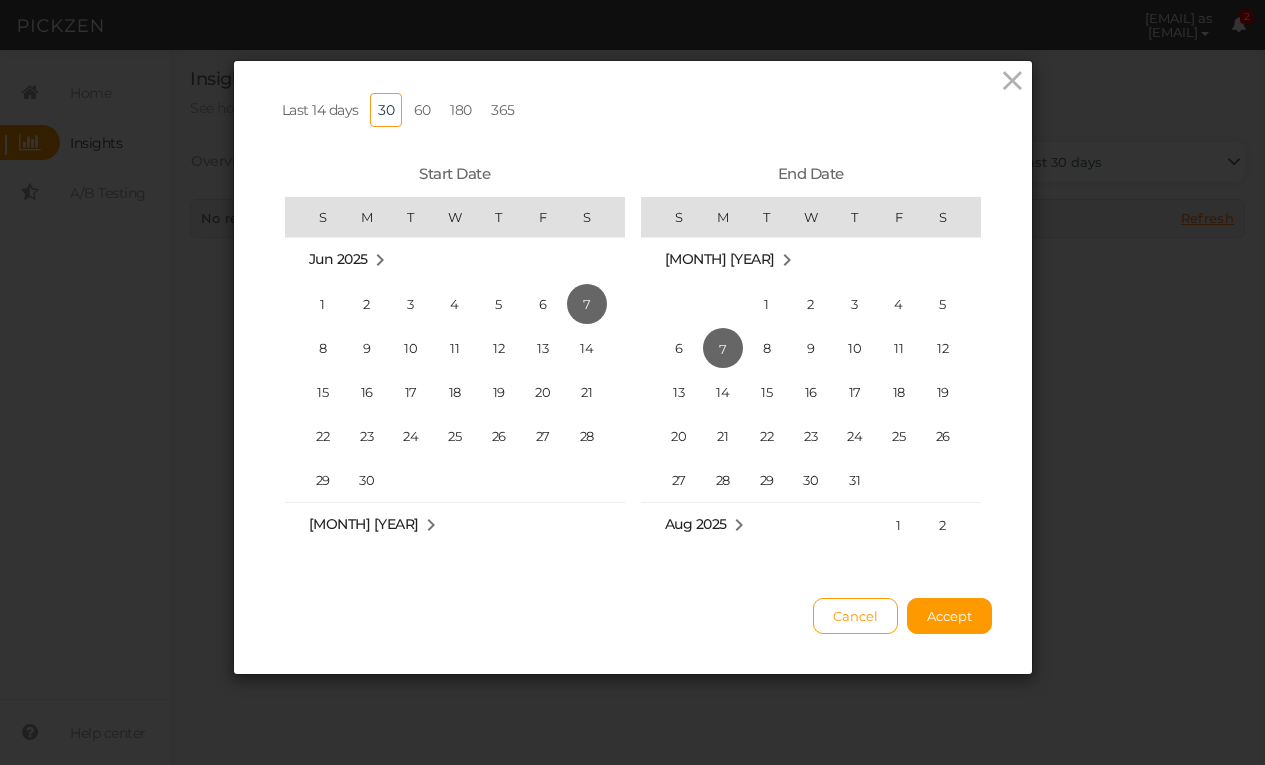 click on "60" at bounding box center [422, 110] 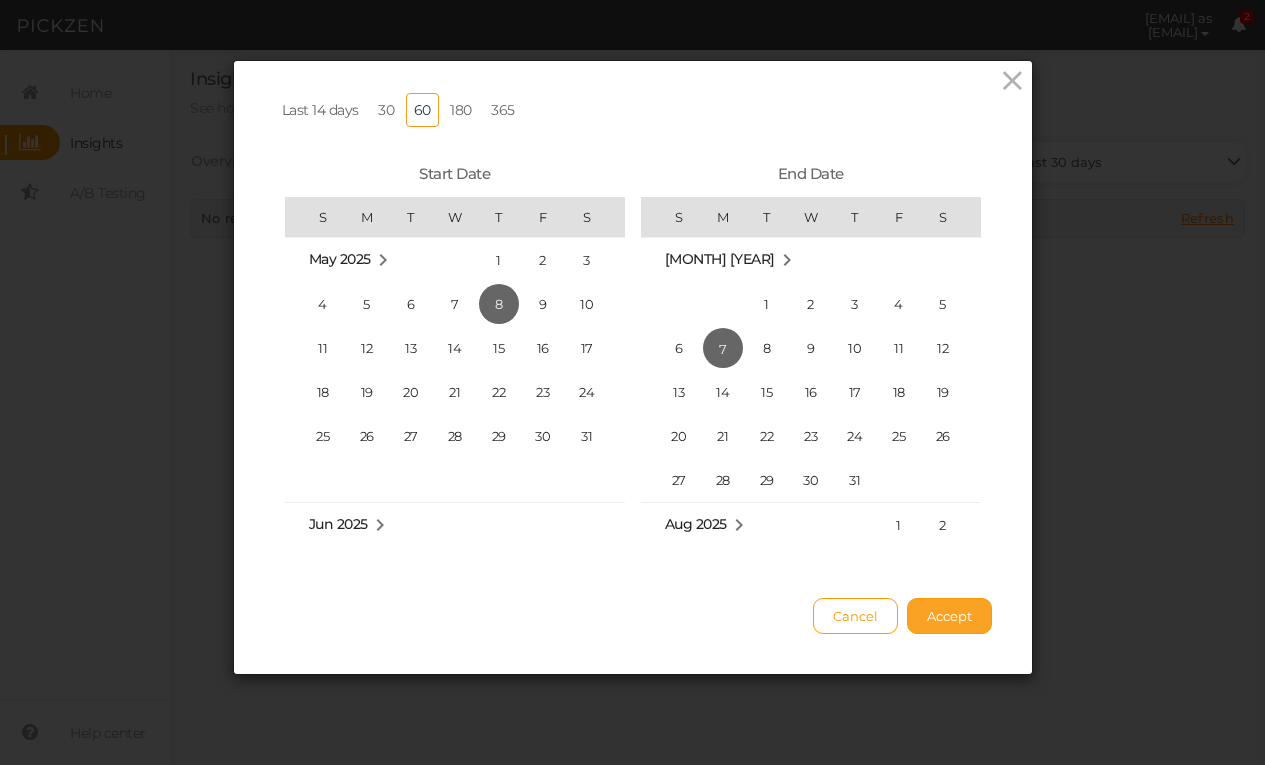 click on "Accept" at bounding box center (949, 616) 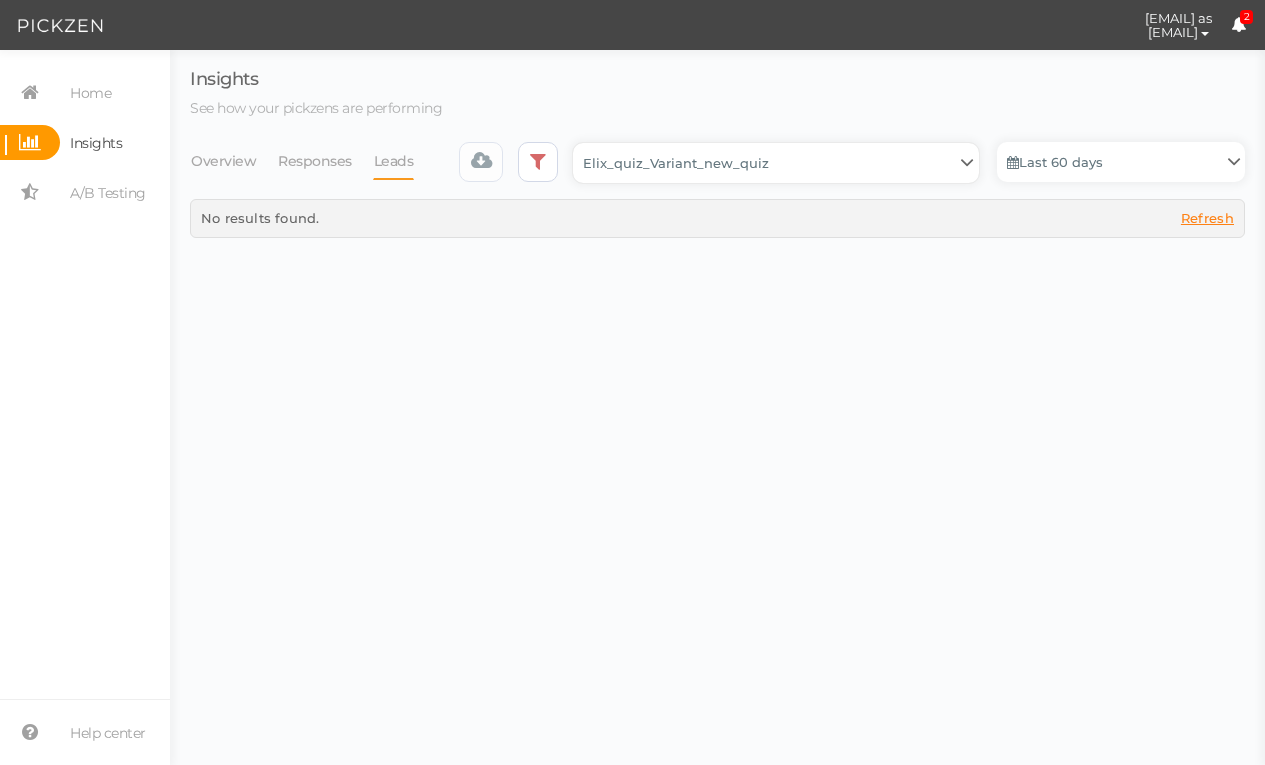 click on "Backup_2020010 backup_20200106 Elix Quiz PopUp Elix_quiz Elix_quiz [OLD] Elix_quiz_backup Elix_quiz_backup Elix_quiz_backup_06_09_22 Elix_quiz_backup_07_22 Elix_quiz_backup_08_24 Elix_quiz_backup_august_20 Elix_quiz_Backup_PZ Elix_quiz_backup_pz_09_02 Elix_quiz_copy Elix_quiz_copy Elix_quiz_copy Elix_quiz_copy Elix_quiz_copy Elix_quiz_copy Elix_quiz_copy 12.15.23 Elix_quiz_copy 2.08.24 Elix_quiz_copy CRO test DO NOT PUBLISH Elix_quiz_copy CRO test DO NOT PUBLISH_copy Elix_quiz_copy_ w research quesitons  Elix_quiz_copy_07_04_22 Elix_quiz_copy_10-27 Elix_quiz_copyScroll Elix_quiz_CRO test V2 DO NOT PUBLISH  Elix_quiz_new Elix_quiz_new_answers Elix_quiz_new_answers_BACKUP Elix_quiz_new_answers_copy Elix_quiz_new_backup Elix_quiz_new_edits_copy Elix_quiz_new_headline Elix_quiz_original version Elix_quiz_triplewhale_bear Elix_quiz_updates_051324 Elix_quiz_updates_051324_6_answers Elix_quiz_updates_051324_8_answers Elix_quiz_updates_052724_6_answers_FINAL Elix_quiz_updates_052724_6_answers_FINAL_copy Untitled" at bounding box center (776, 163) 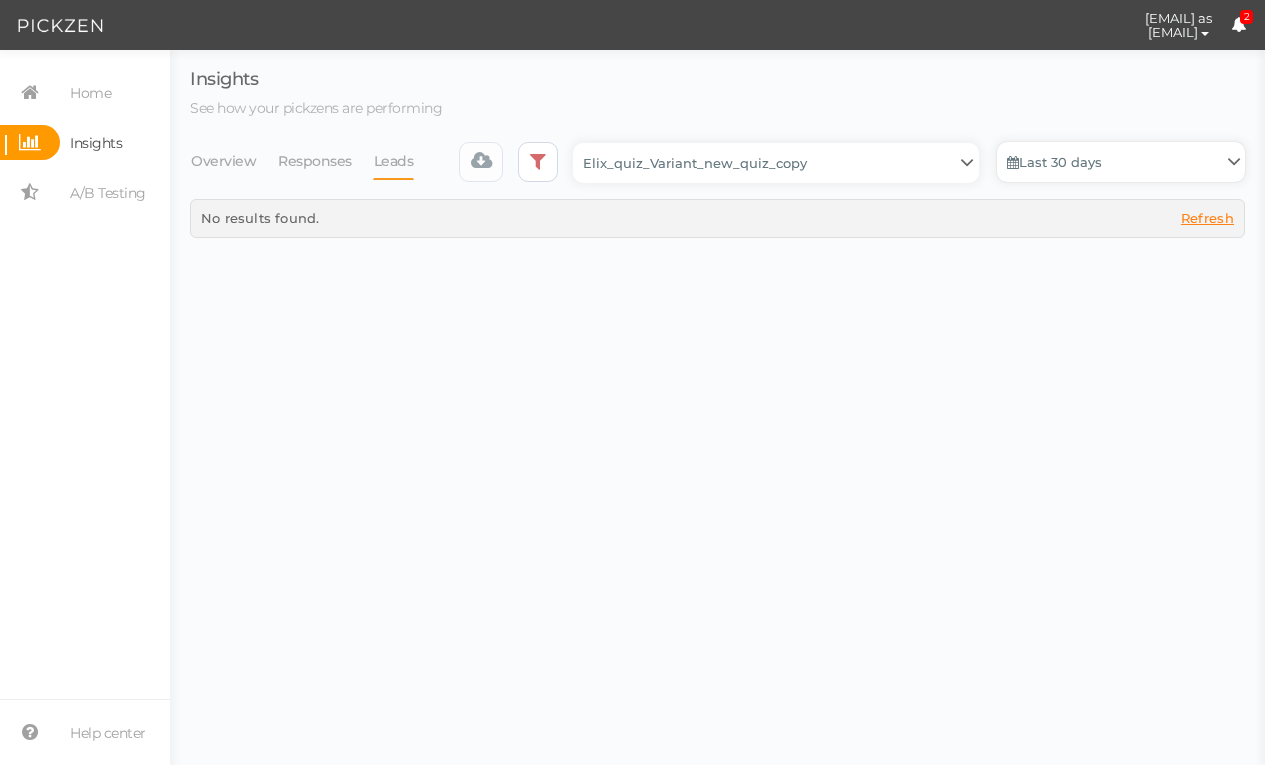 click on "Last 30 days" at bounding box center (1121, 162) 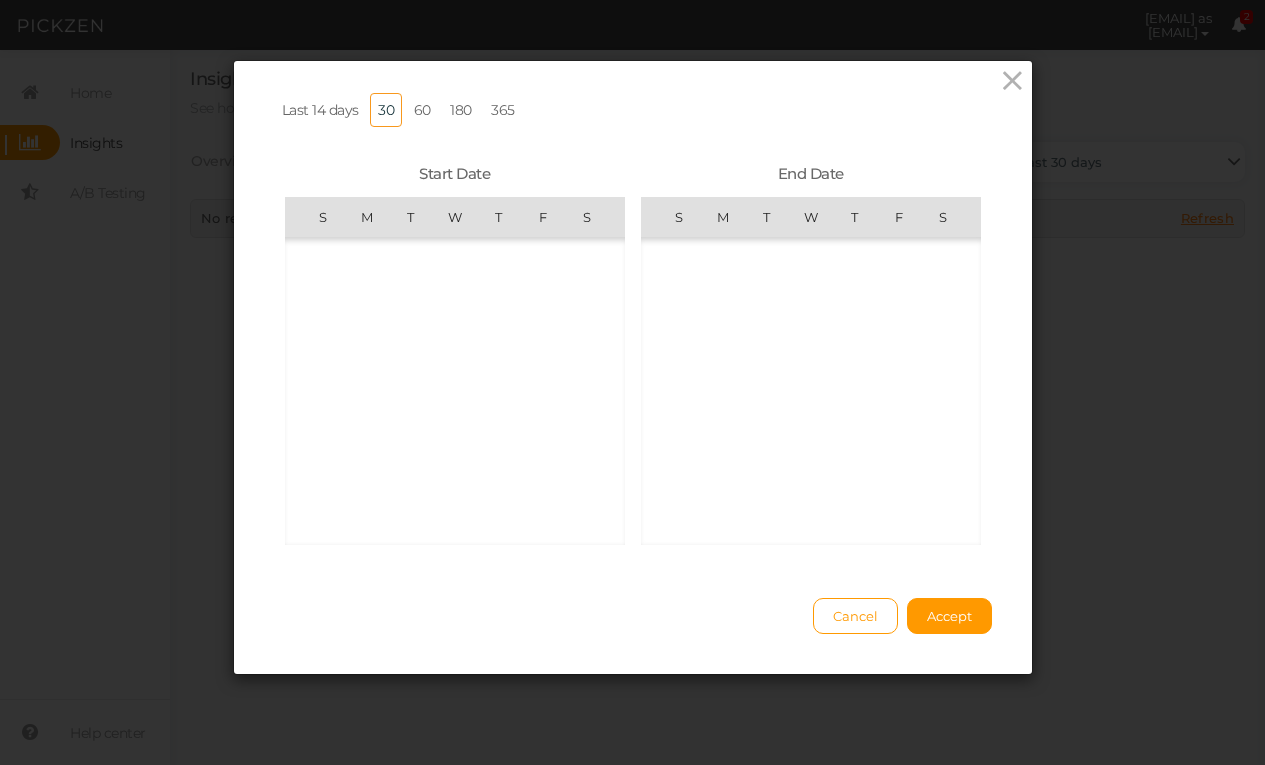 scroll, scrollTop: 462425, scrollLeft: 0, axis: vertical 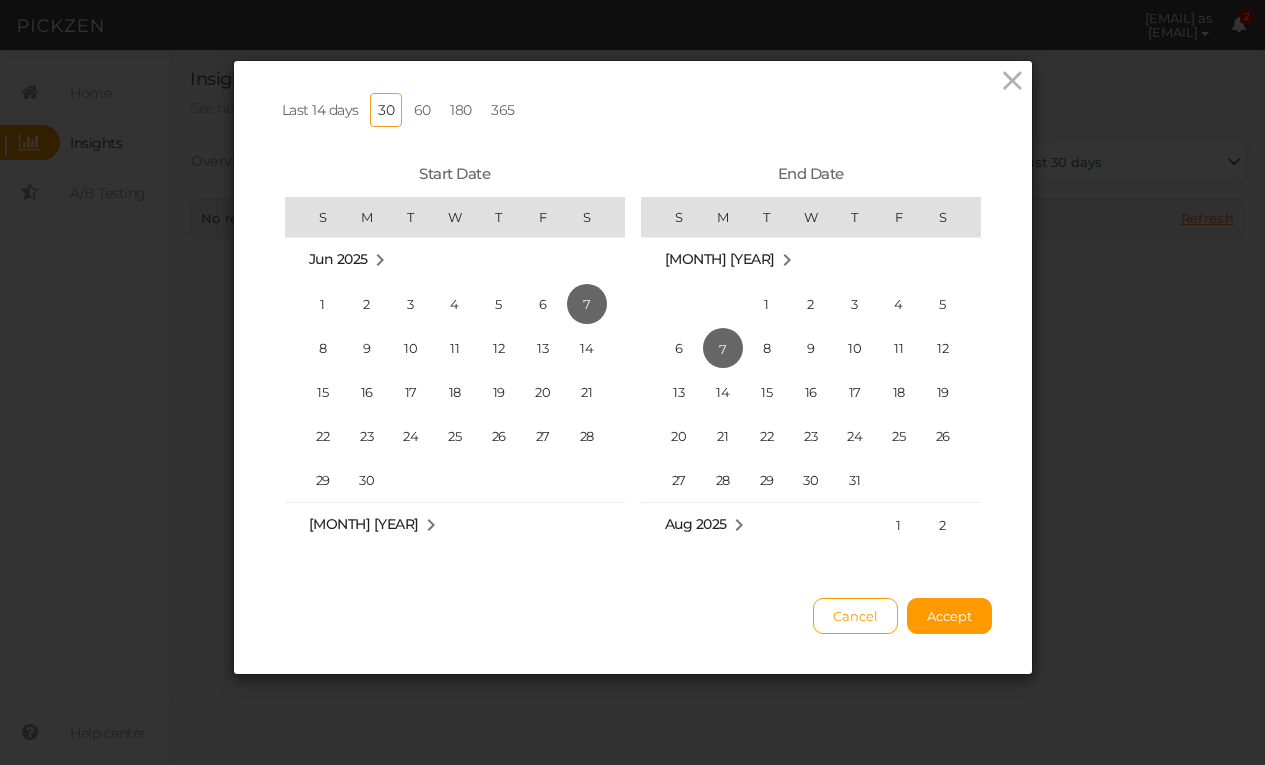 click on "60" at bounding box center (422, 110) 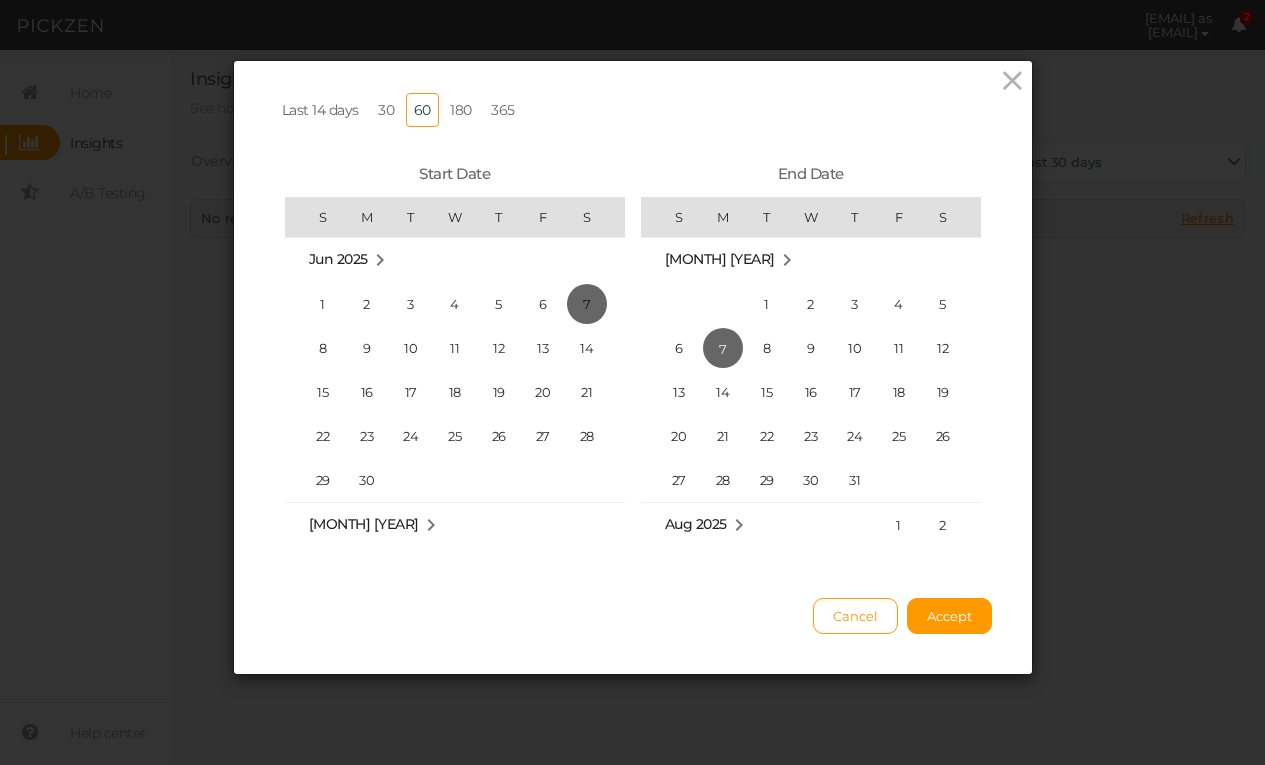 scroll, scrollTop: 462160, scrollLeft: 0, axis: vertical 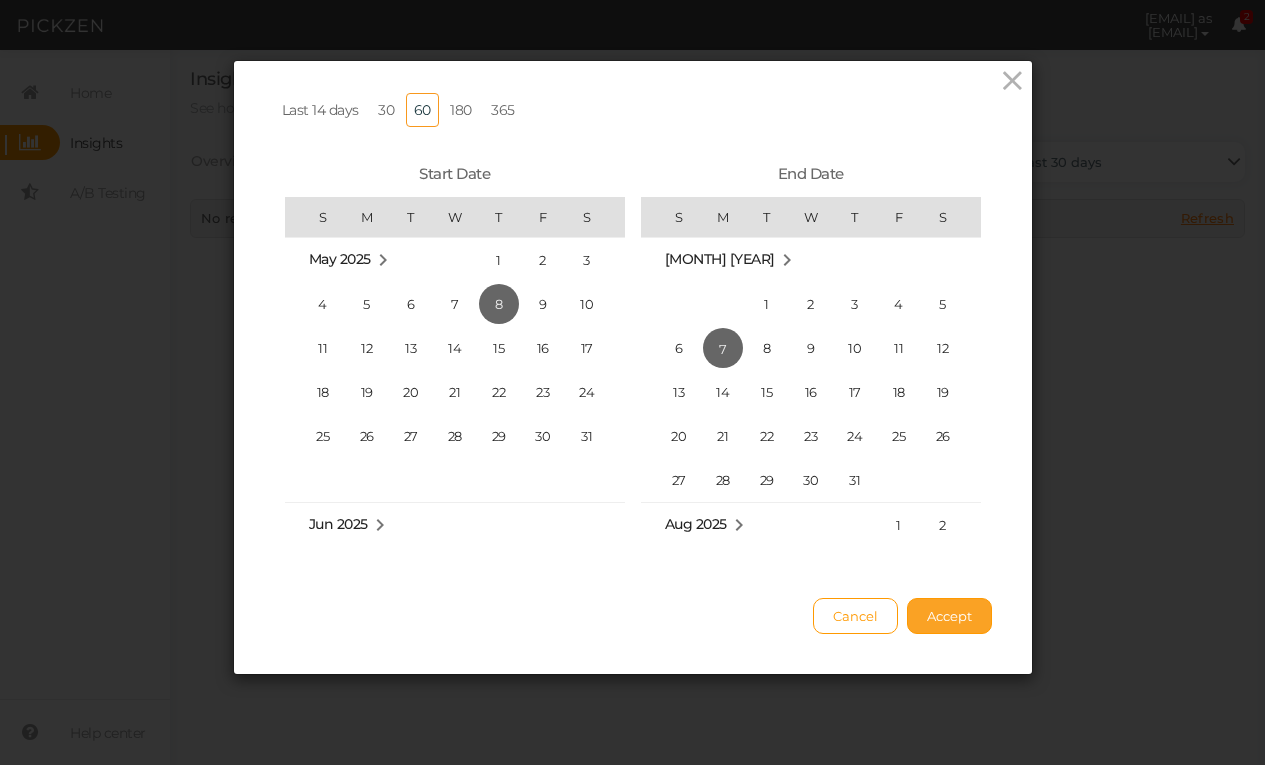 click on "Accept" at bounding box center (949, 616) 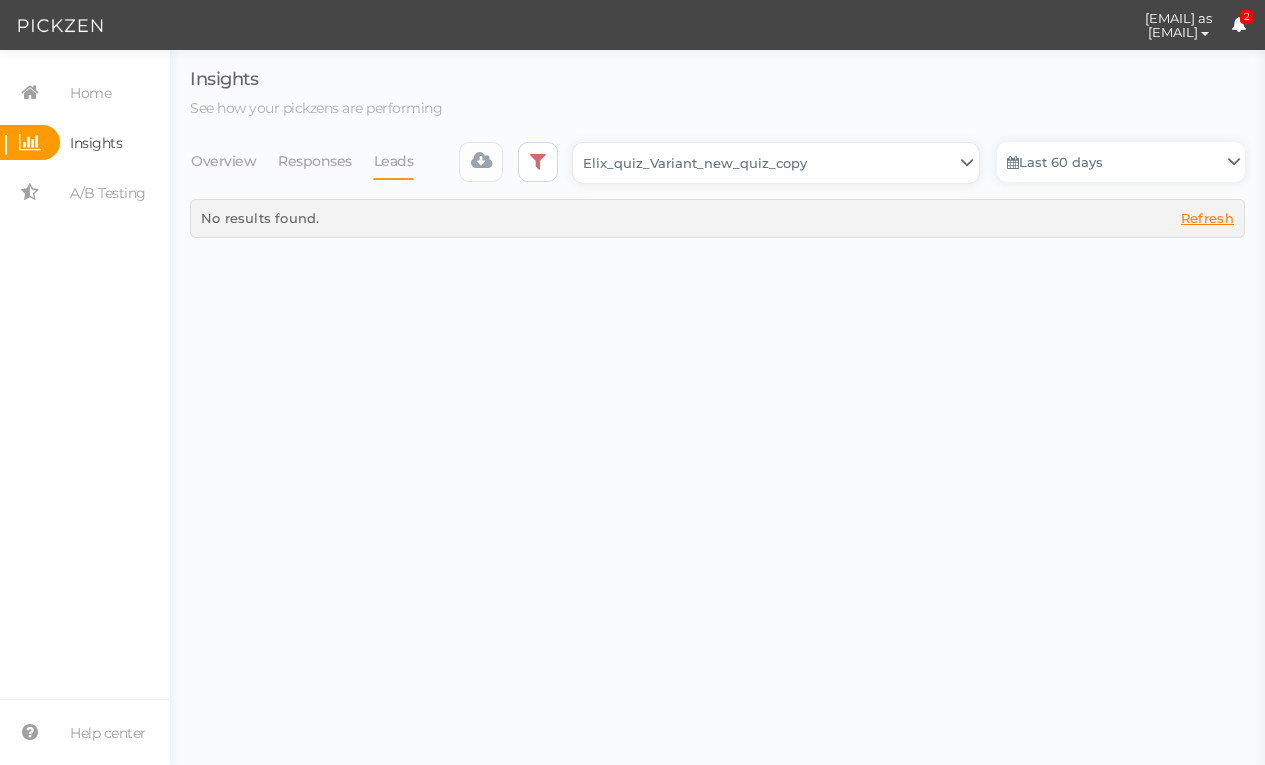 click on "Backup_2020010 backup_20200106 Elix Quiz PopUp Elix_quiz Elix_quiz [OLD] Elix_quiz_backup Elix_quiz_backup Elix_quiz_backup_06_09_22 Elix_quiz_backup_07_22 Elix_quiz_backup_08_24 Elix_quiz_backup_august_20 Elix_quiz_Backup_PZ Elix_quiz_backup_pz_09_02 Elix_quiz_copy Elix_quiz_copy Elix_quiz_copy Elix_quiz_copy Elix_quiz_copy Elix_quiz_copy Elix_quiz_copy 12.15.23 Elix_quiz_copy 2.08.24 Elix_quiz_copy CRO test DO NOT PUBLISH Elix_quiz_copy CRO test DO NOT PUBLISH_copy Elix_quiz_copy_ w research quesitons  Elix_quiz_copy_07_04_22 Elix_quiz_copy_10-27 Elix_quiz_copyScroll Elix_quiz_CRO test V2 DO NOT PUBLISH  Elix_quiz_new Elix_quiz_new_answers Elix_quiz_new_answers_BACKUP Elix_quiz_new_answers_copy Elix_quiz_new_backup Elix_quiz_new_edits_copy Elix_quiz_new_headline Elix_quiz_original version Elix_quiz_triplewhale_bear Elix_quiz_updates_051324 Elix_quiz_updates_051324_6_answers Elix_quiz_updates_051324_8_answers Elix_quiz_updates_052724_6_answers_FINAL Elix_quiz_updates_052724_6_answers_FINAL_copy Untitled" at bounding box center (776, 163) 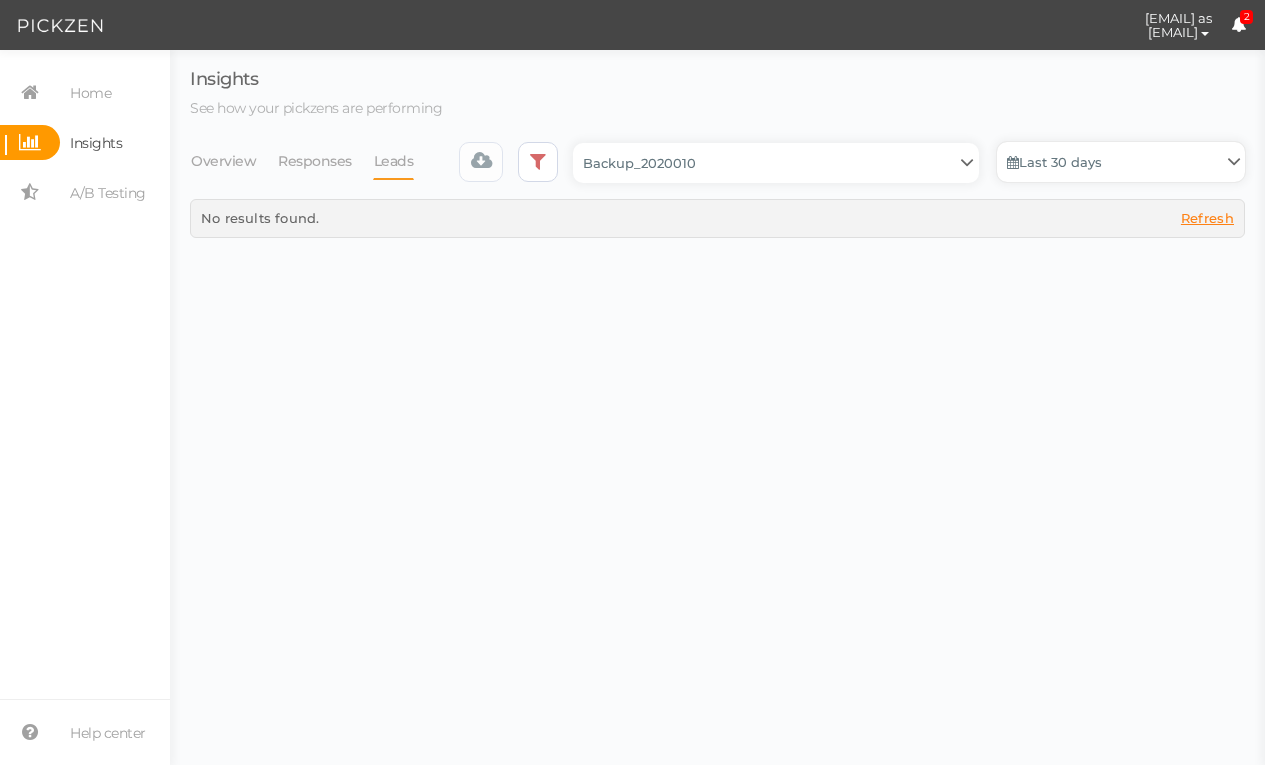 click on "Last 30 days" at bounding box center [1121, 162] 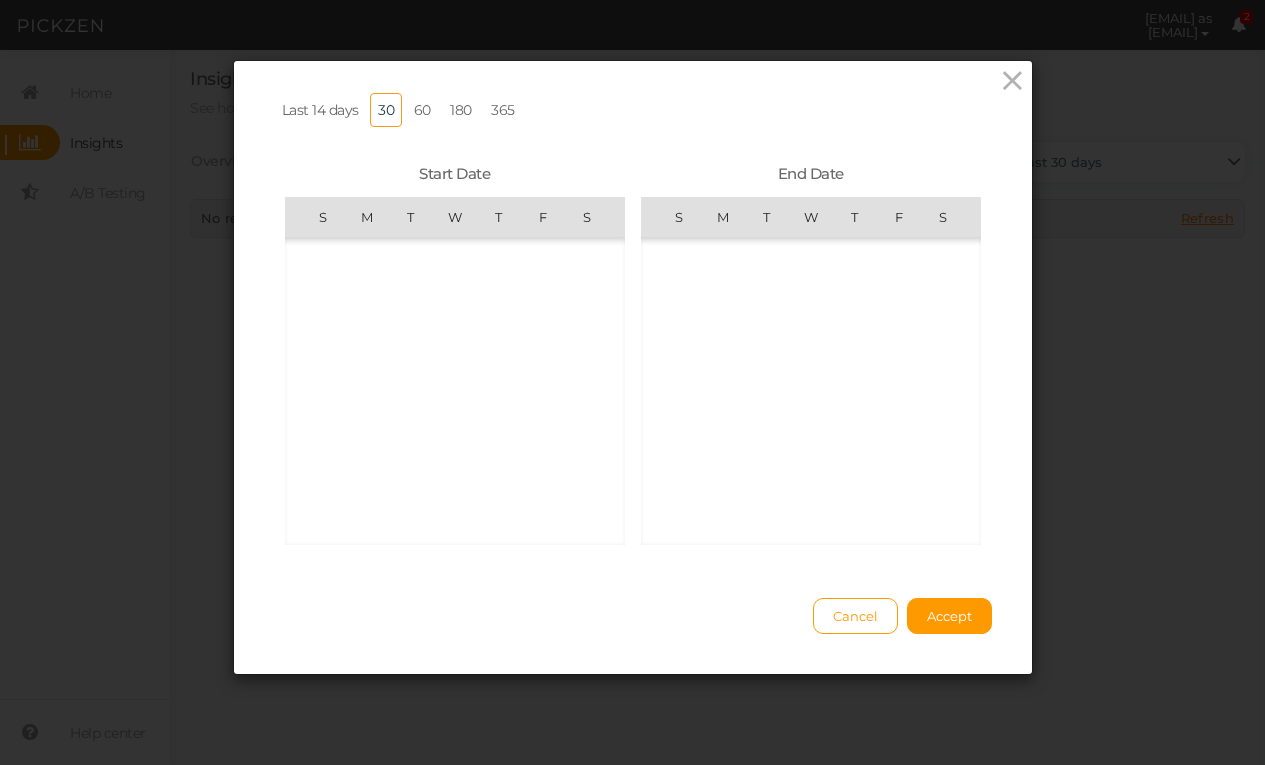 scroll, scrollTop: 462425, scrollLeft: 0, axis: vertical 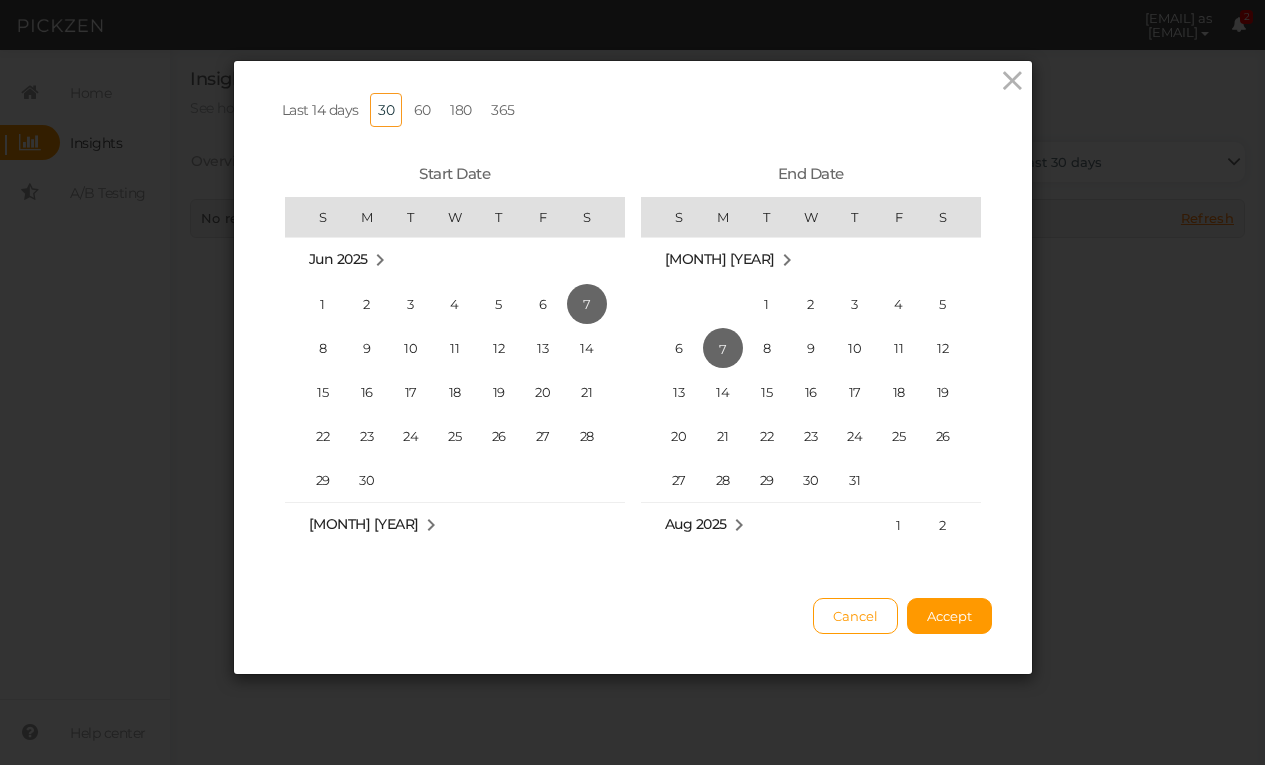 click on "60" at bounding box center [422, 110] 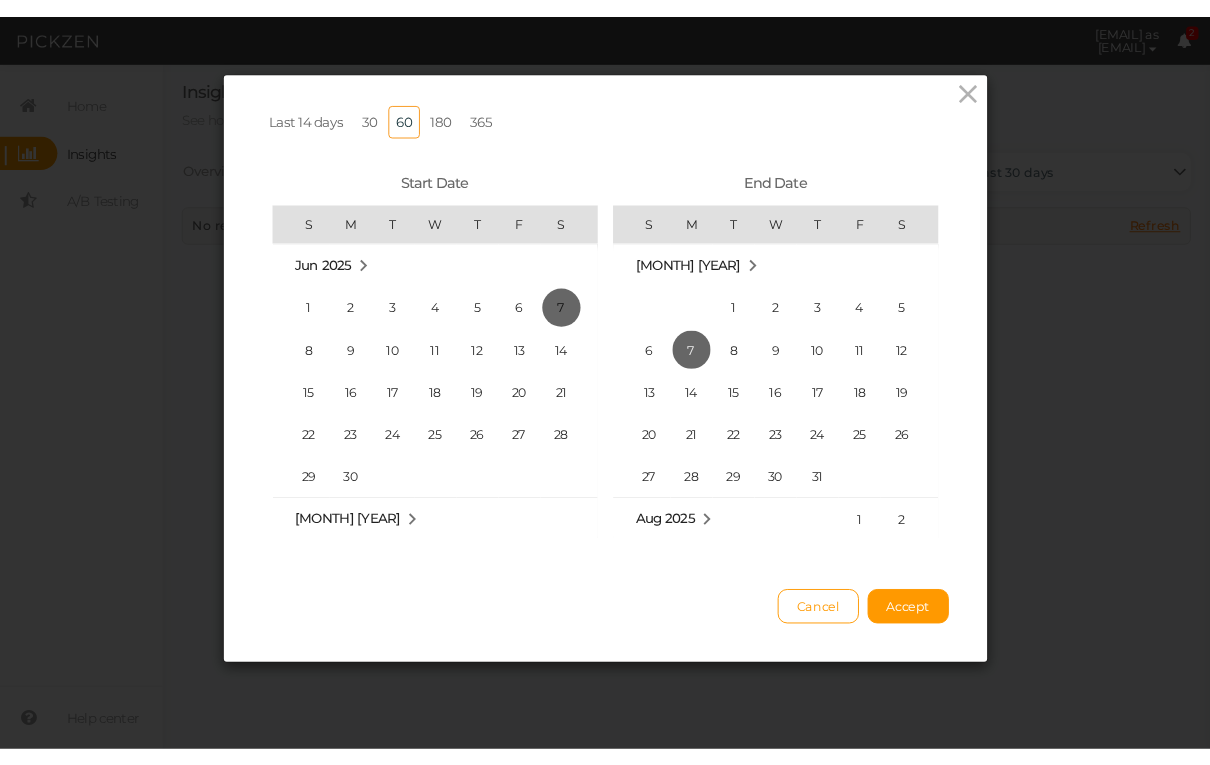 scroll, scrollTop: 462160, scrollLeft: 0, axis: vertical 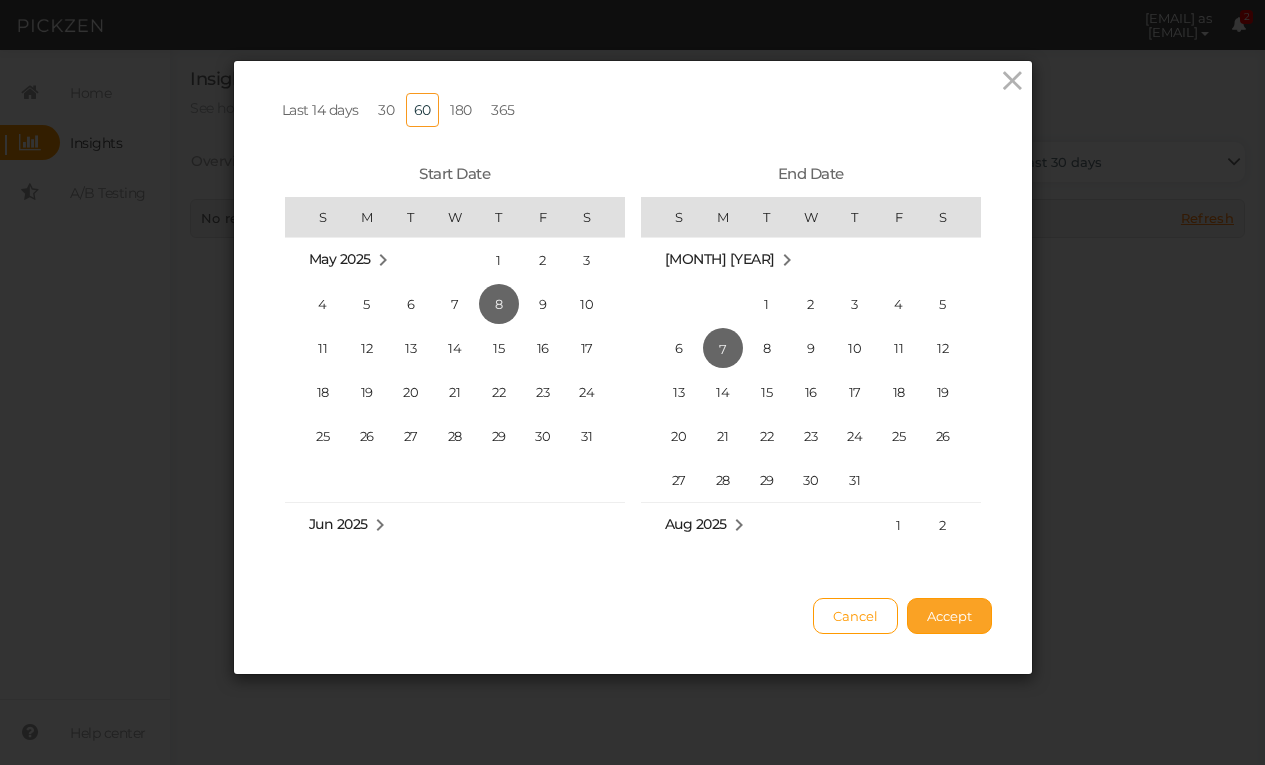 click on "Accept" at bounding box center [949, 616] 